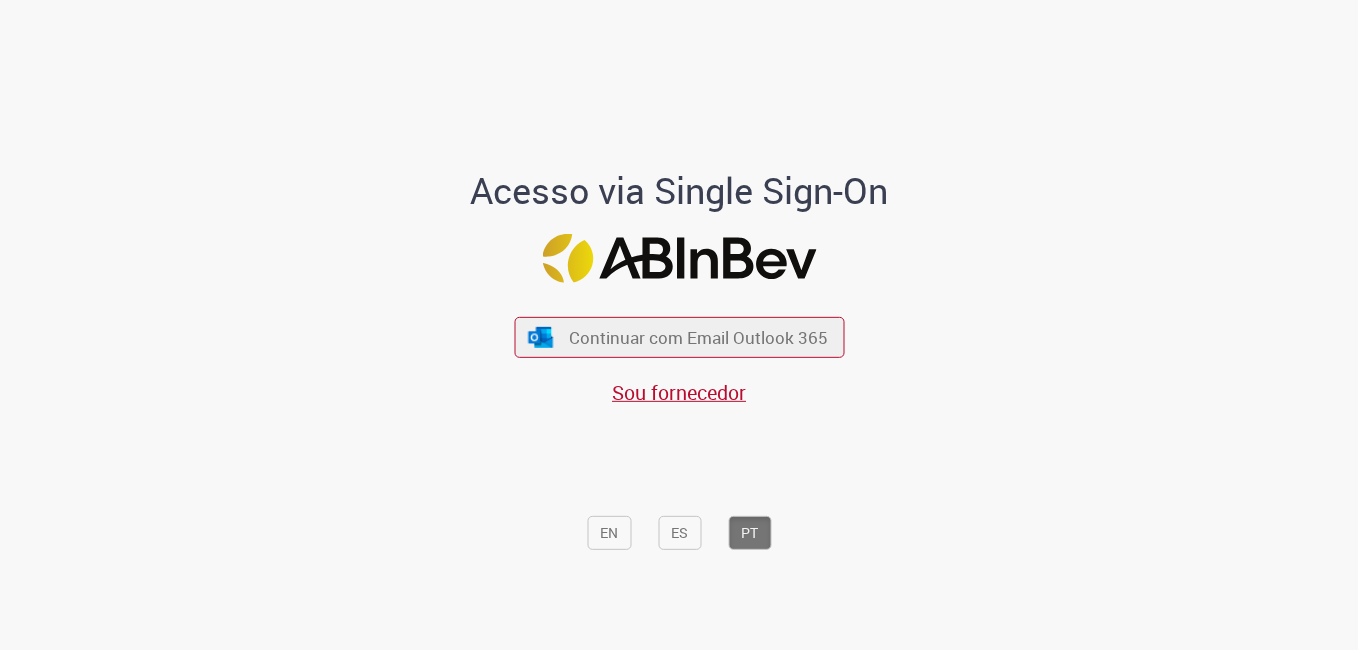 scroll, scrollTop: 0, scrollLeft: 0, axis: both 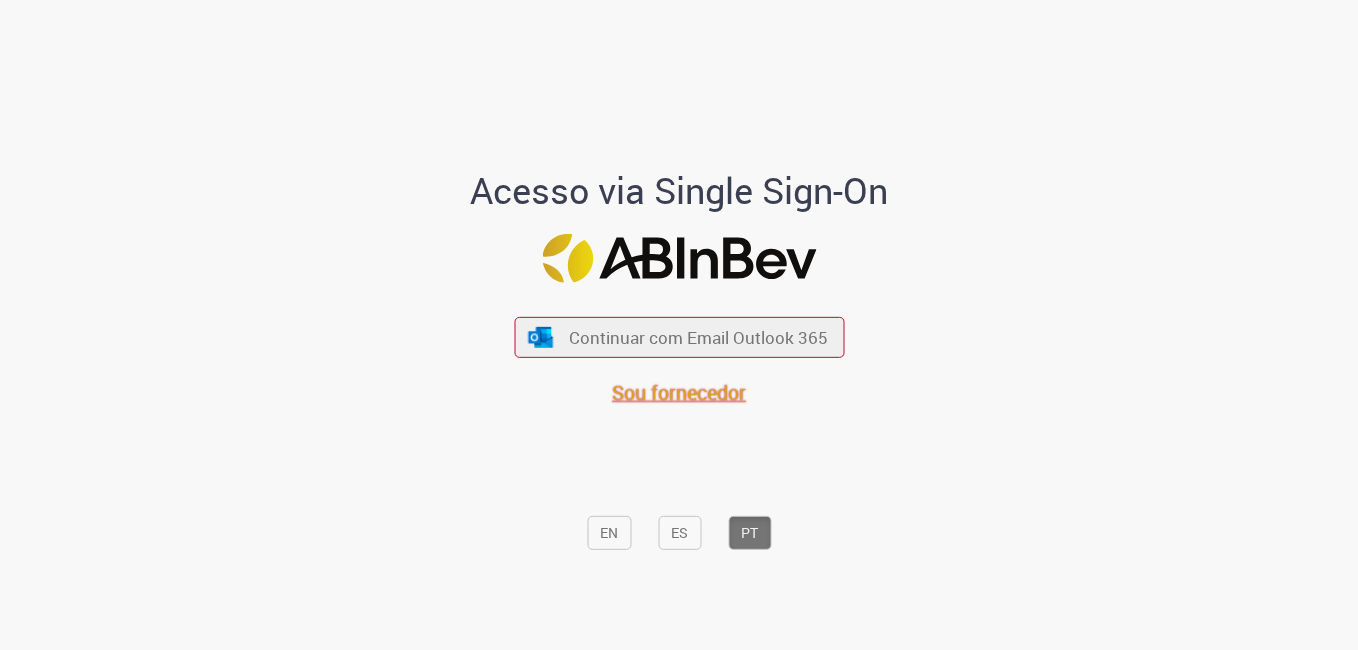 click on "Sou fornecedor" at bounding box center [679, 392] 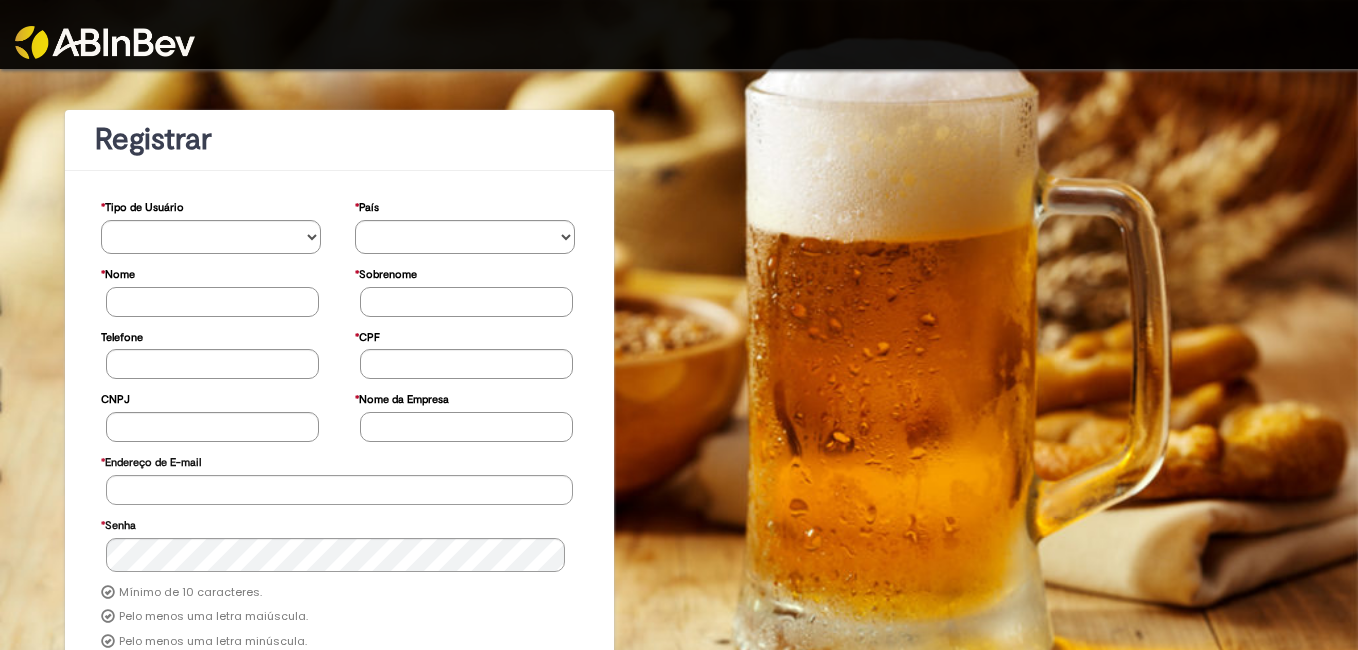scroll, scrollTop: 0, scrollLeft: 0, axis: both 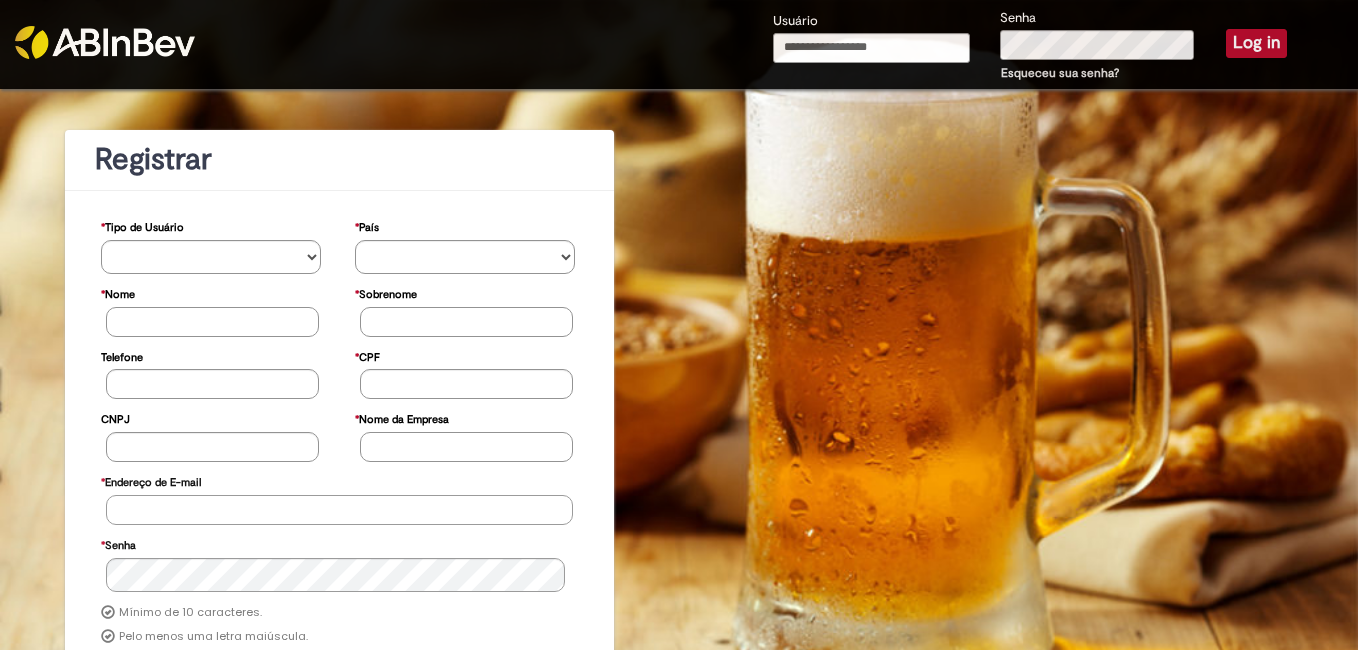 type on "**********" 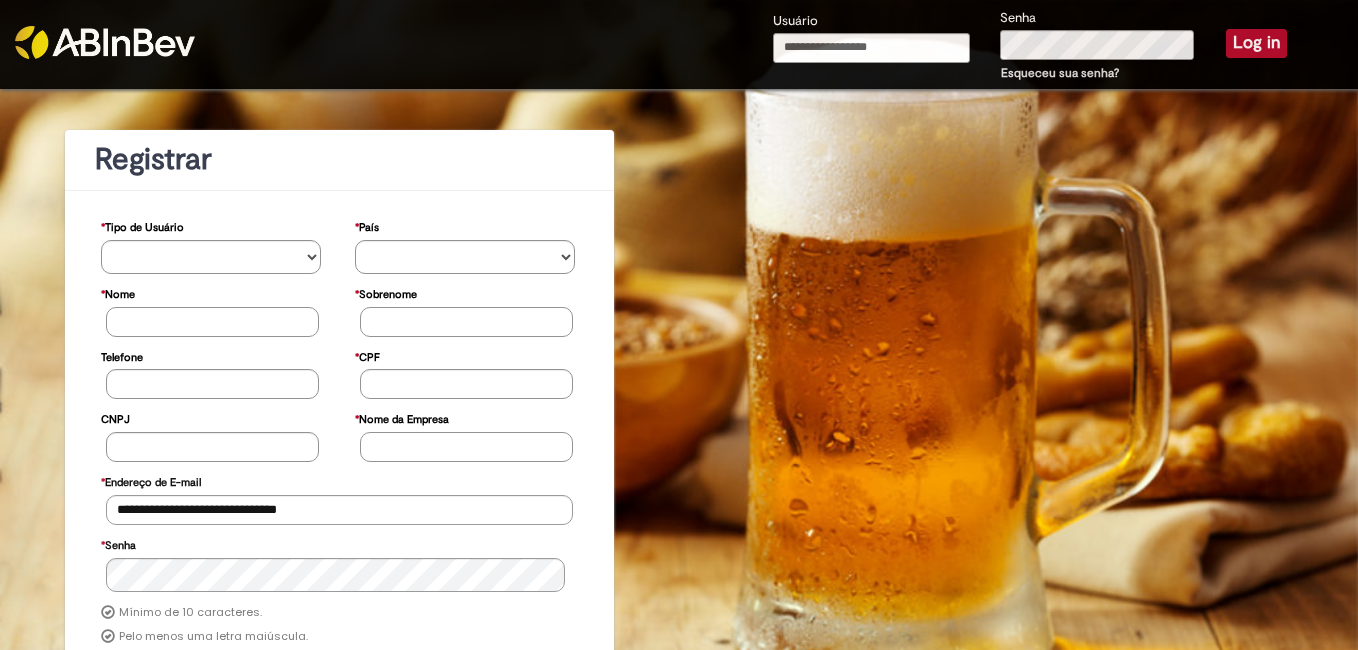 type on "**********" 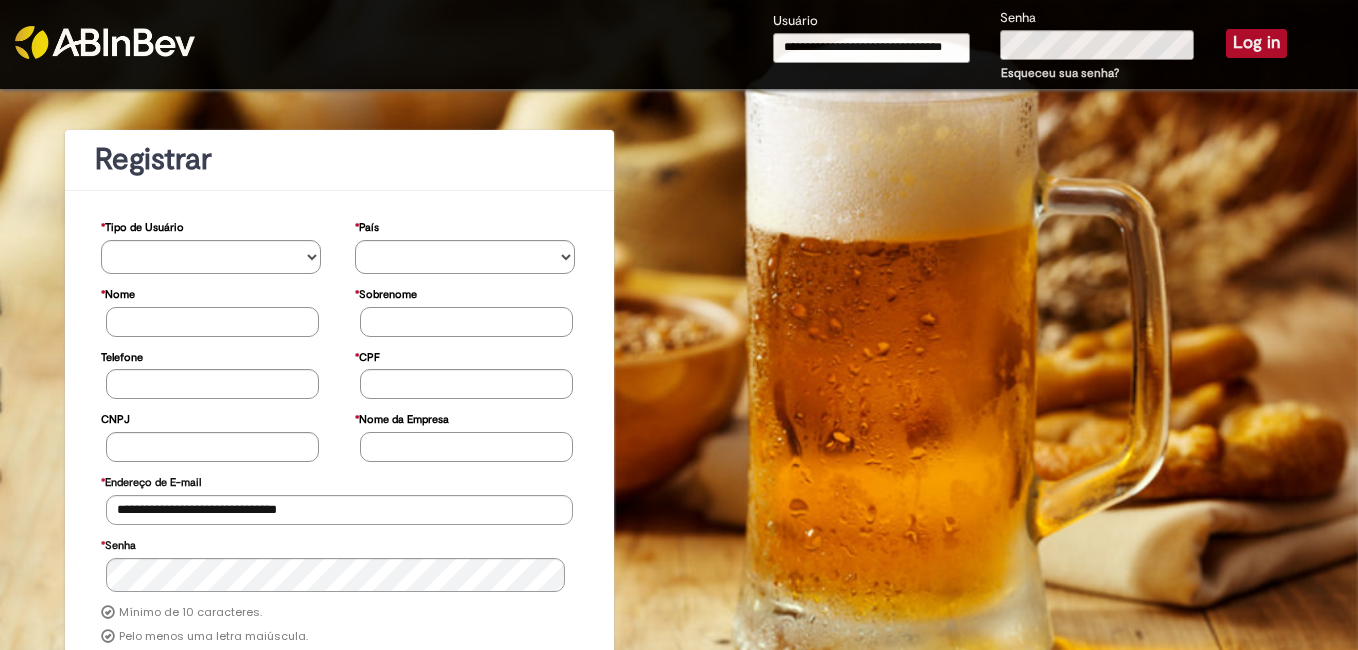 click on "Log in" at bounding box center (1256, 43) 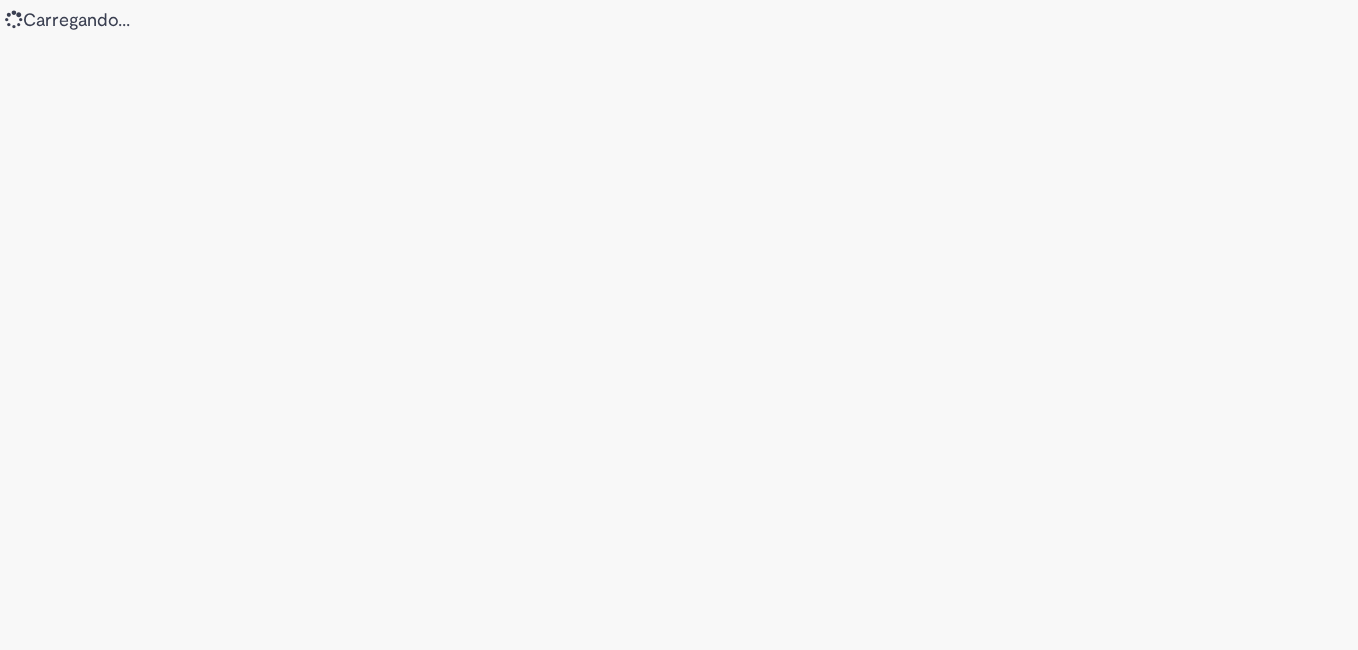 scroll, scrollTop: 0, scrollLeft: 0, axis: both 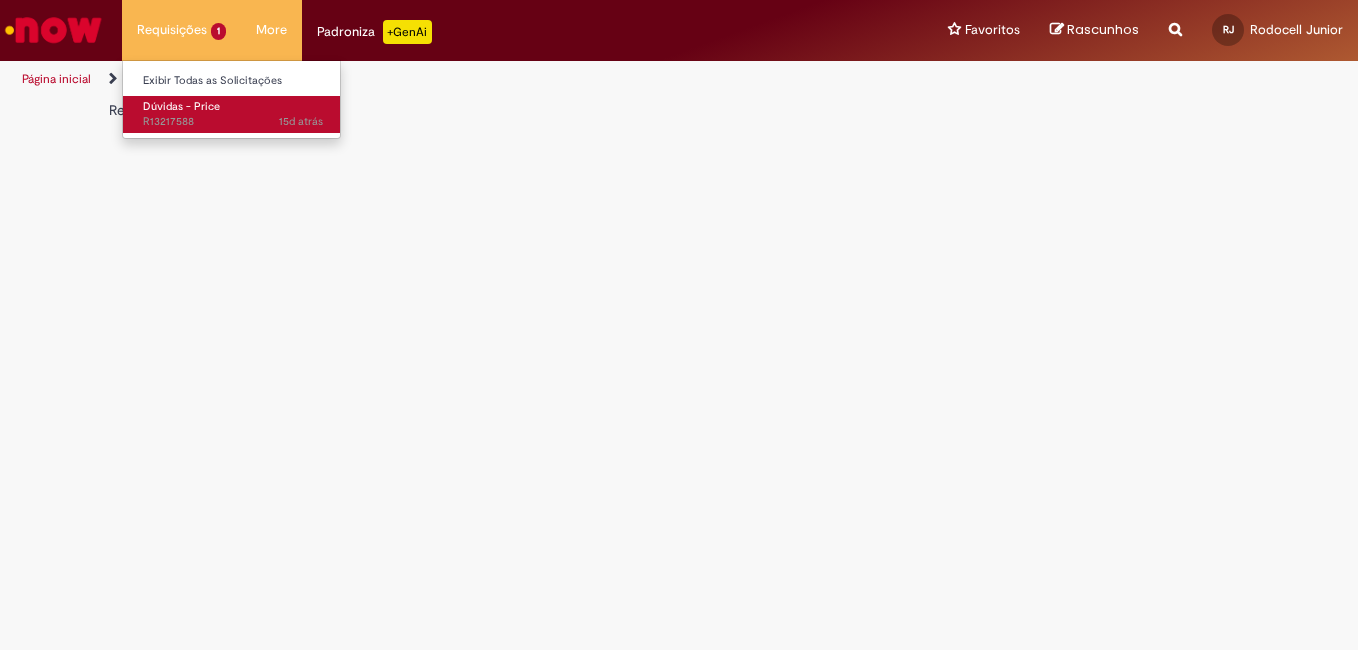 click on "Dúvidas - Price" at bounding box center [181, 106] 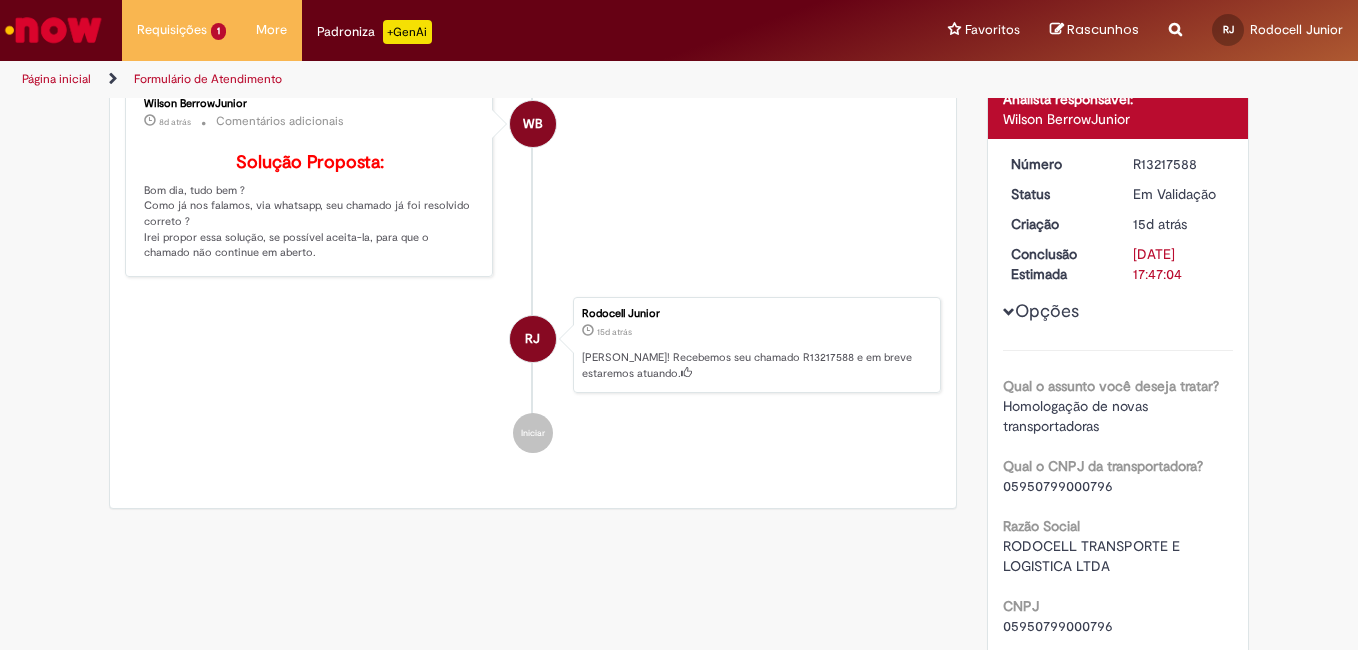 scroll, scrollTop: 0, scrollLeft: 0, axis: both 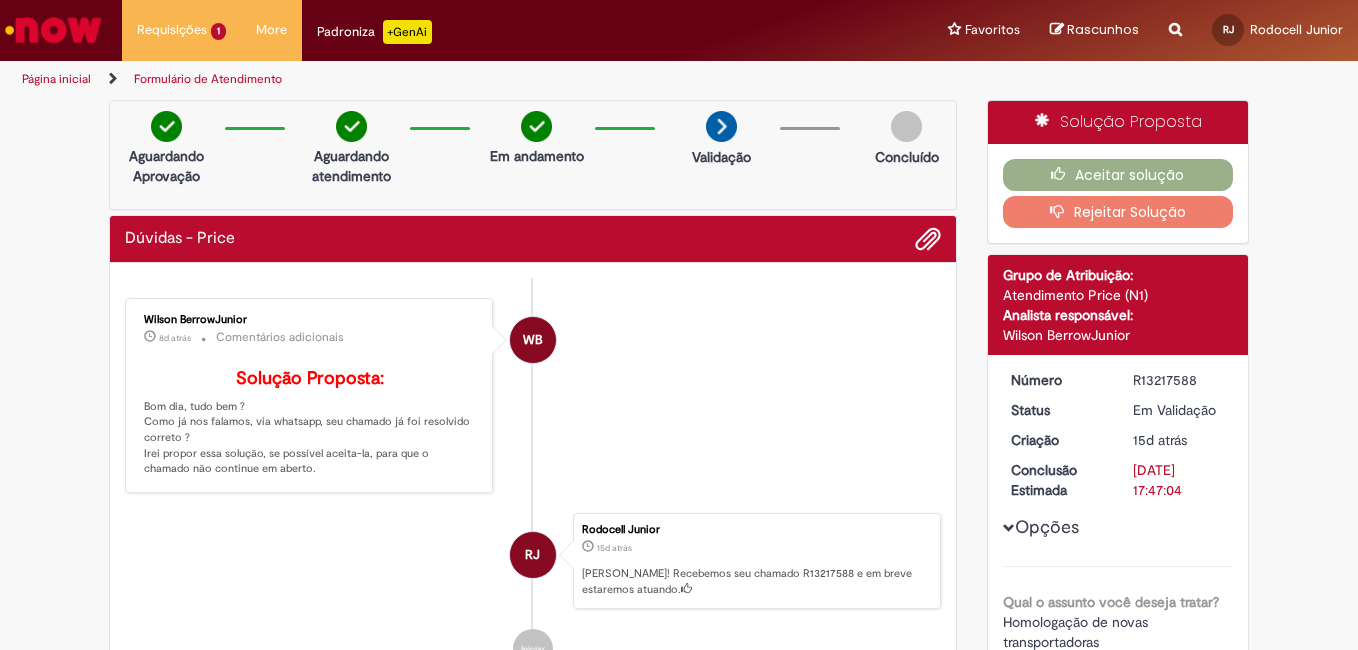 click at bounding box center [53, 30] 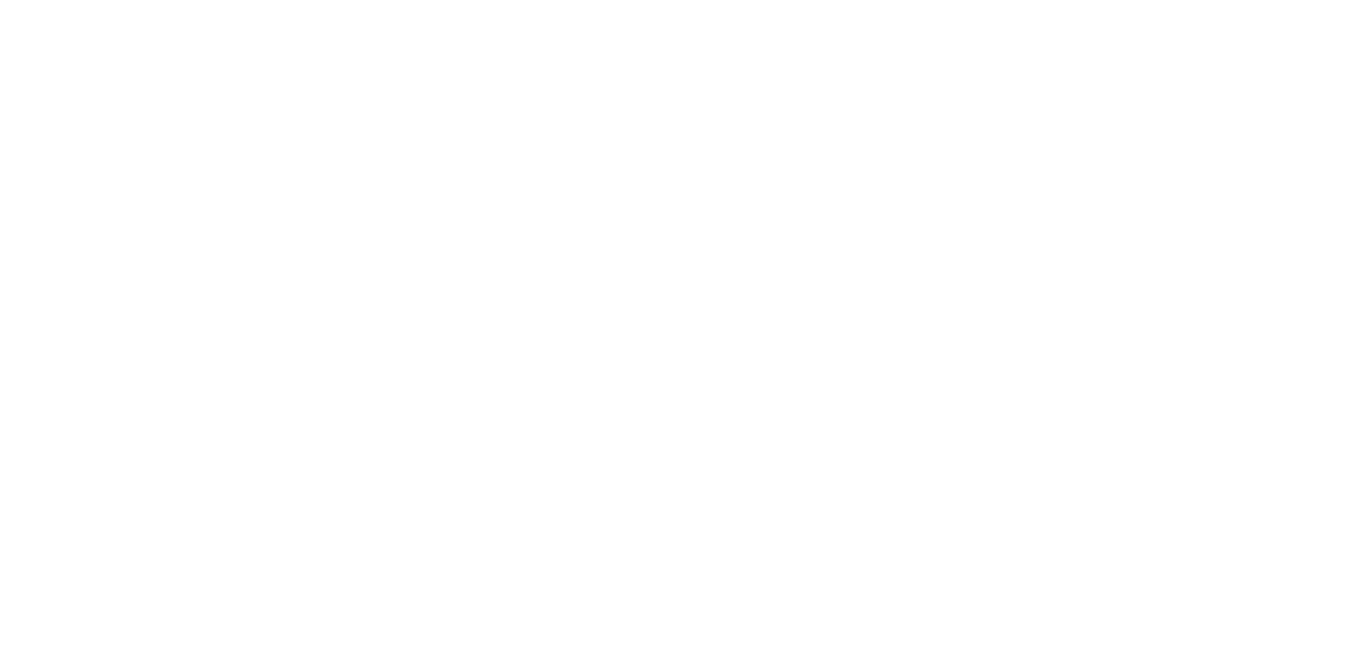 scroll, scrollTop: 0, scrollLeft: 0, axis: both 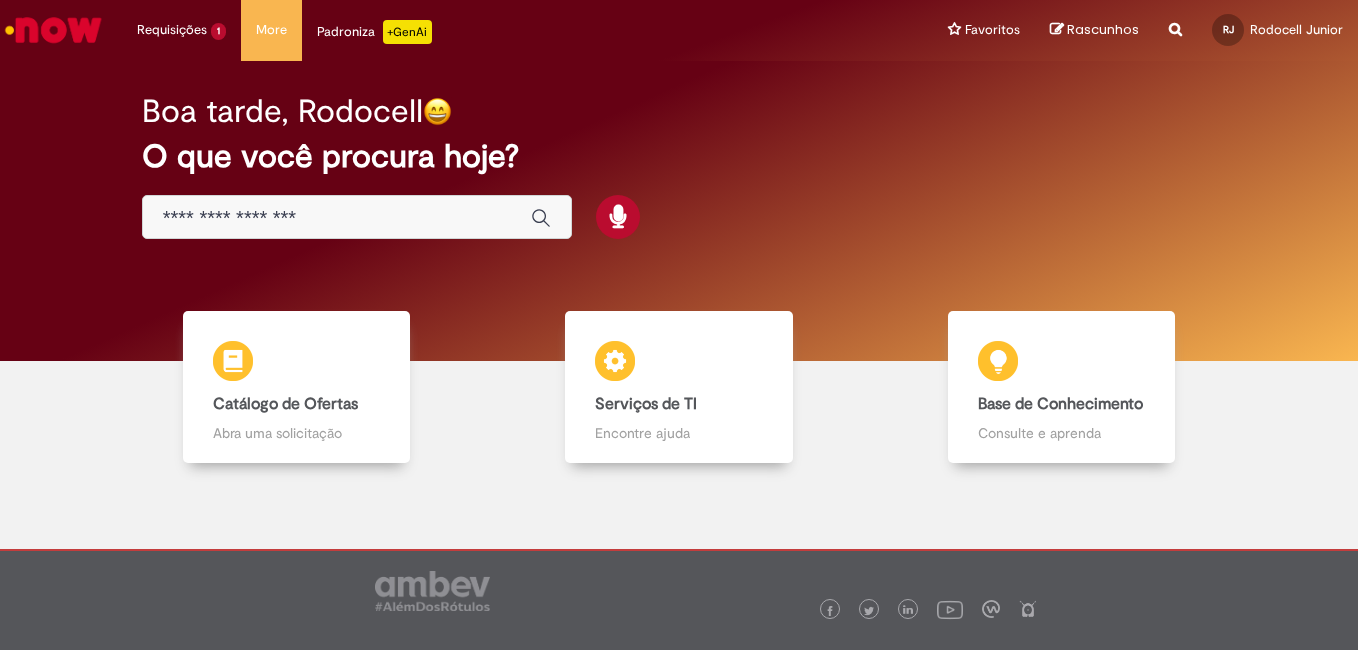 click at bounding box center [337, 218] 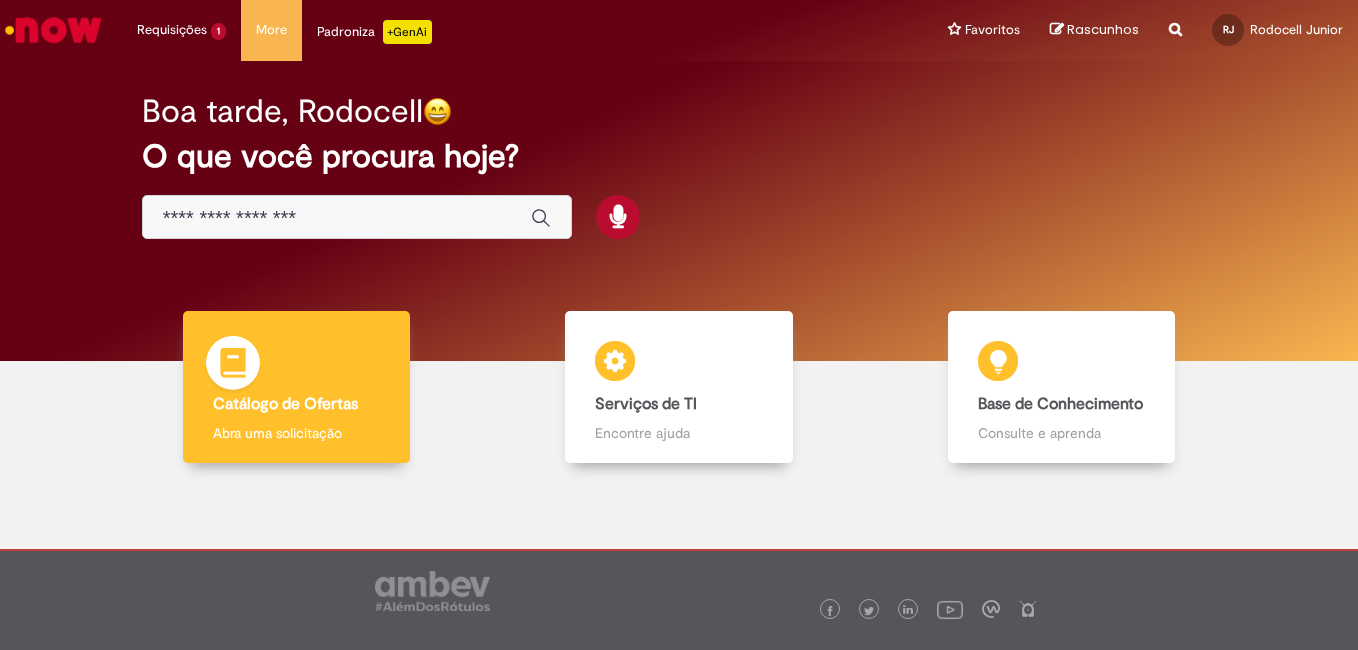 click on "Catálogo de Ofertas
Catálogo de Ofertas
Abra uma solicitação" at bounding box center (297, 387) 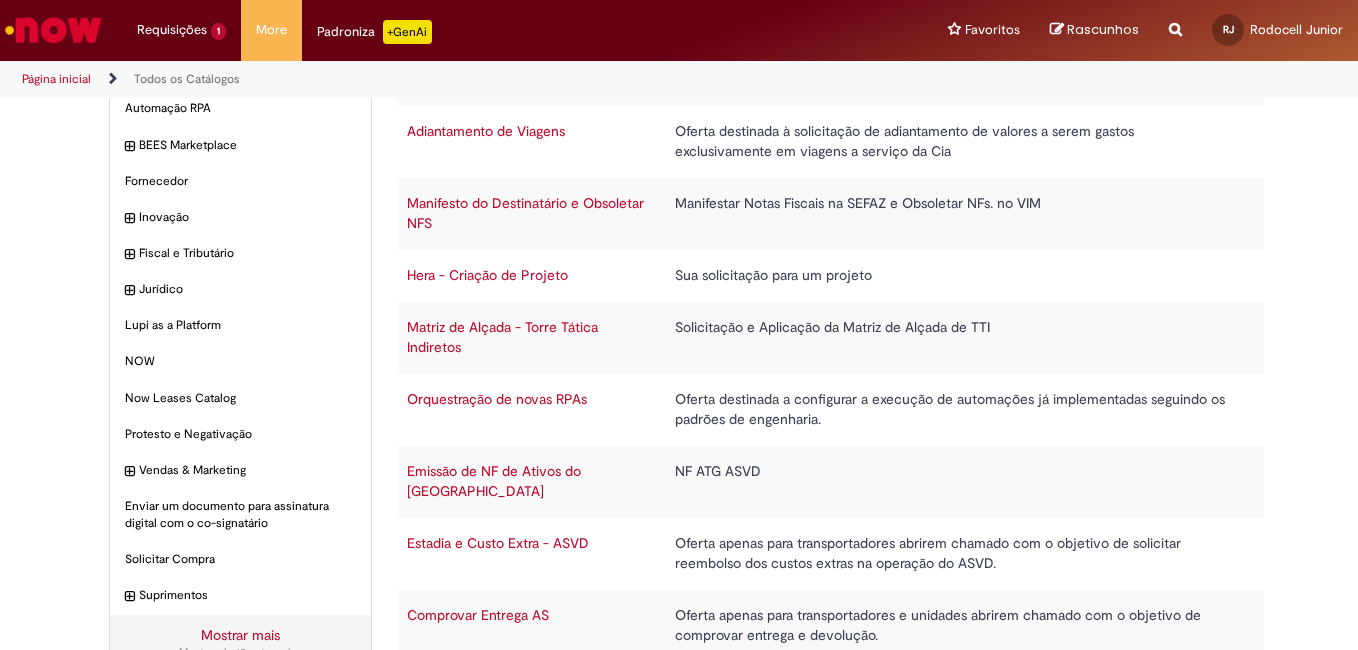 scroll, scrollTop: 188, scrollLeft: 0, axis: vertical 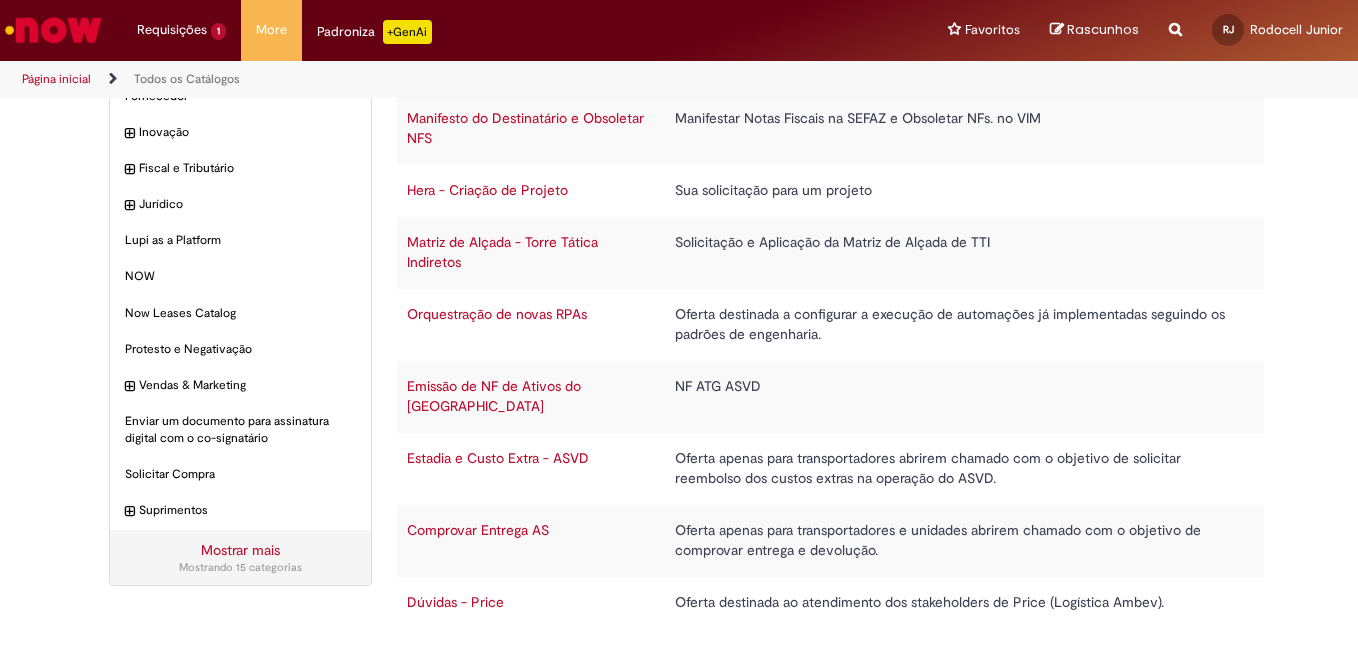 click on "Estadia e Custo Extra - ASVD" at bounding box center (498, 458) 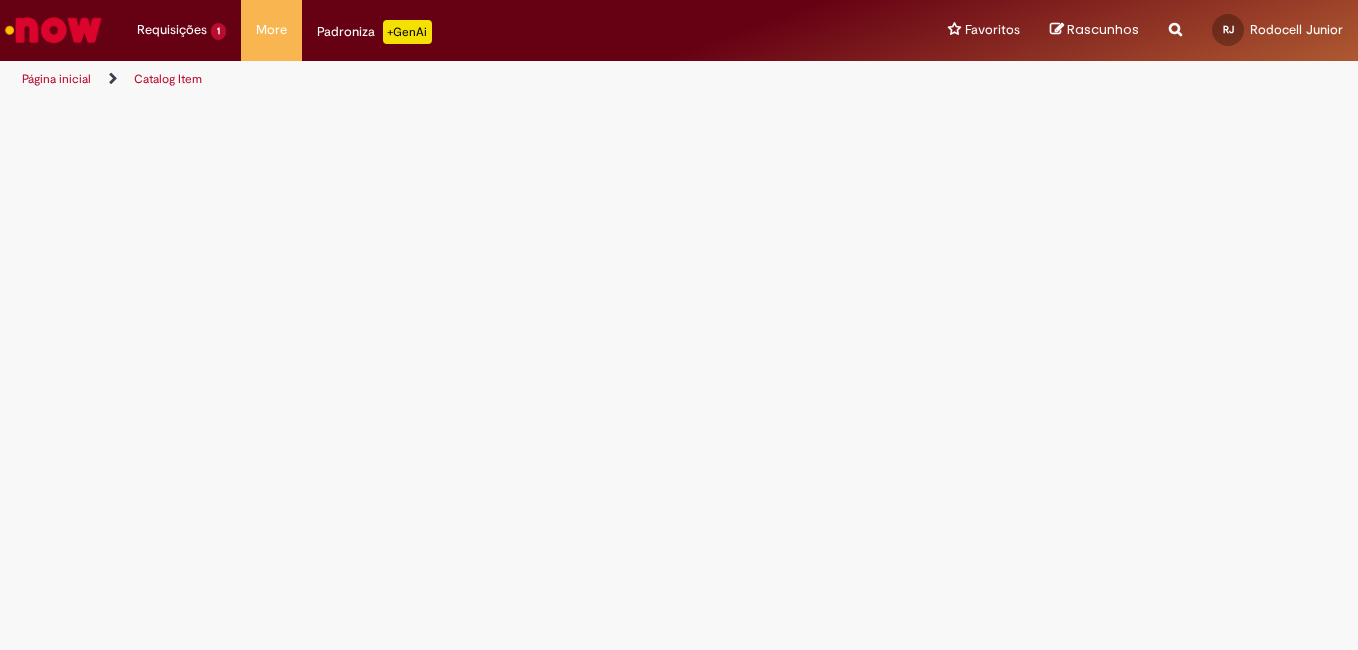 scroll, scrollTop: 0, scrollLeft: 0, axis: both 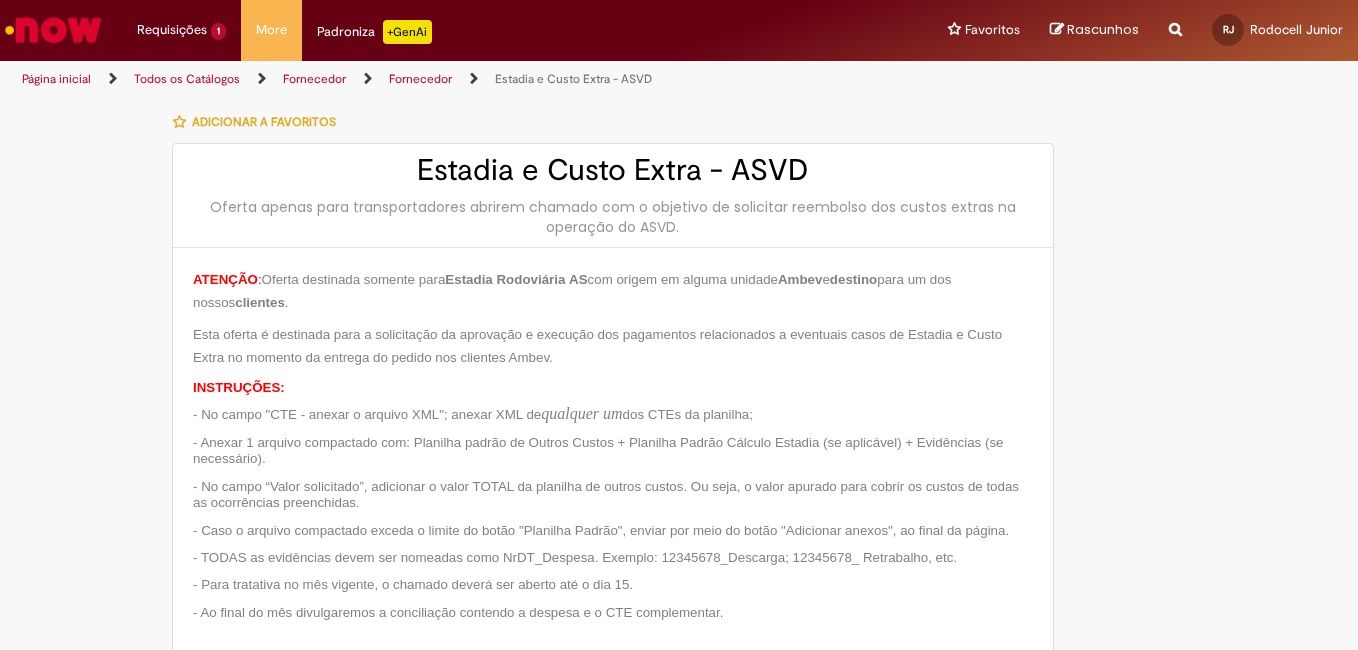 type on "**********" 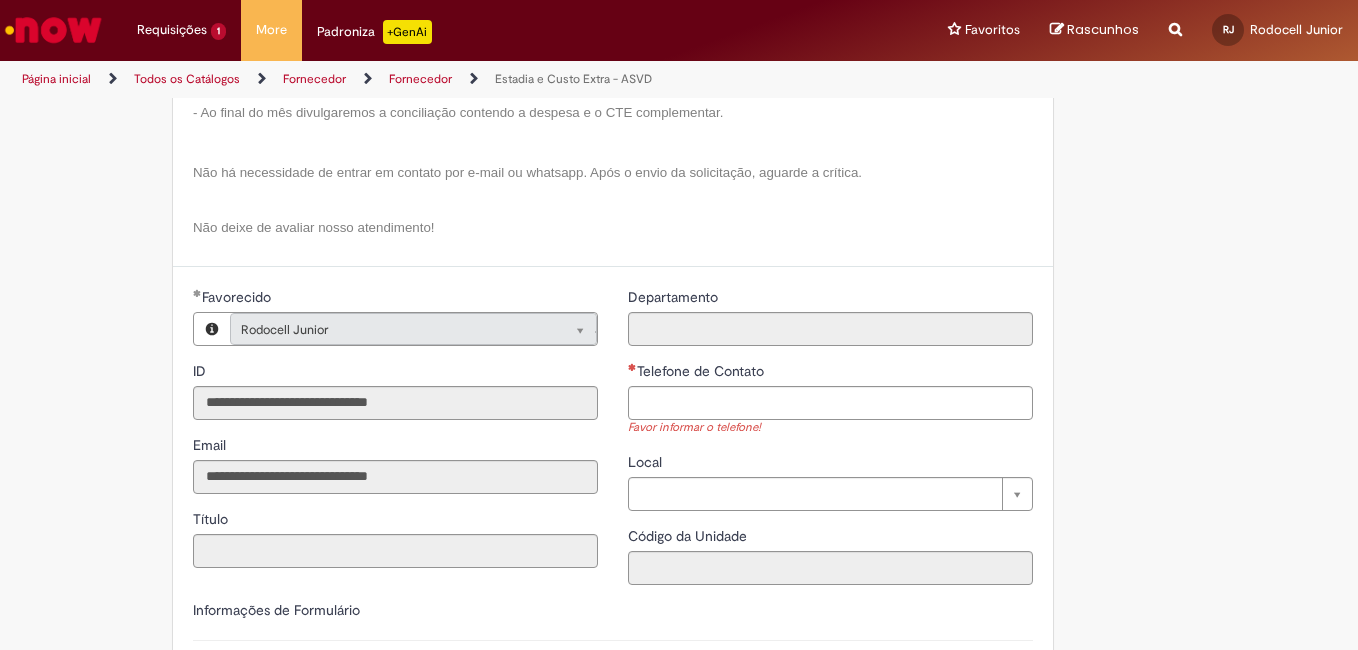 scroll, scrollTop: 600, scrollLeft: 0, axis: vertical 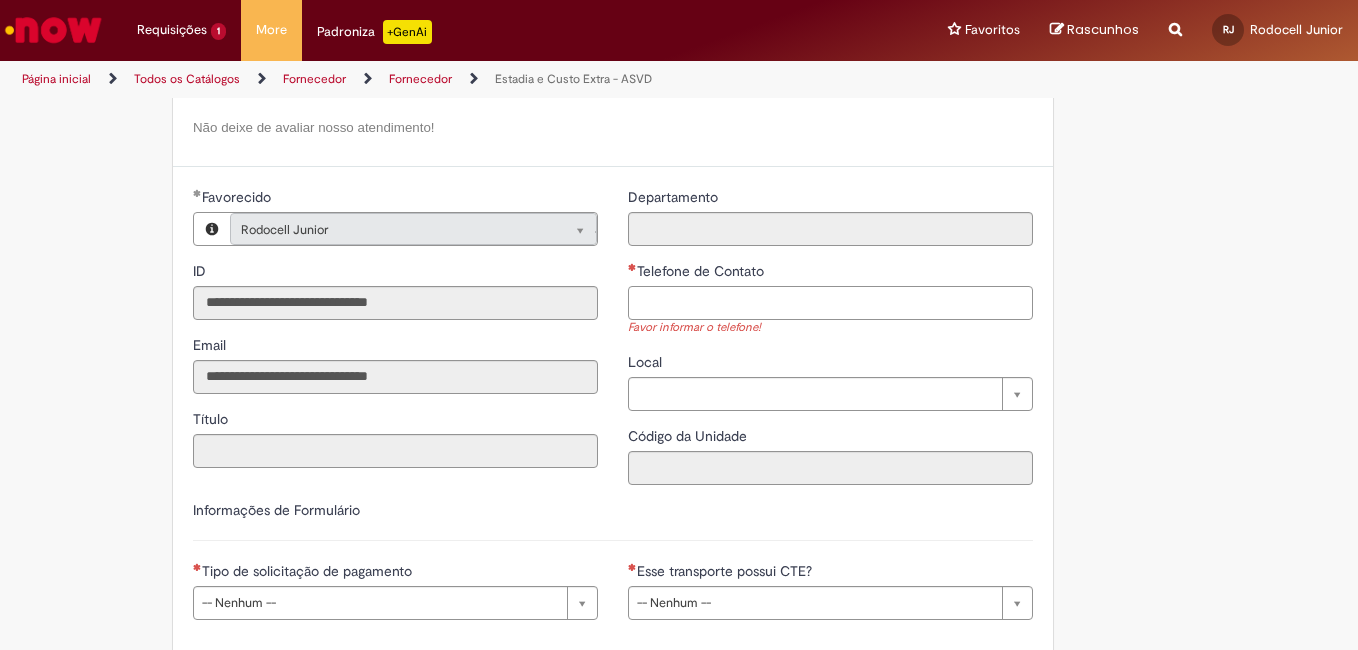 click on "Telefone de Contato" at bounding box center (830, 303) 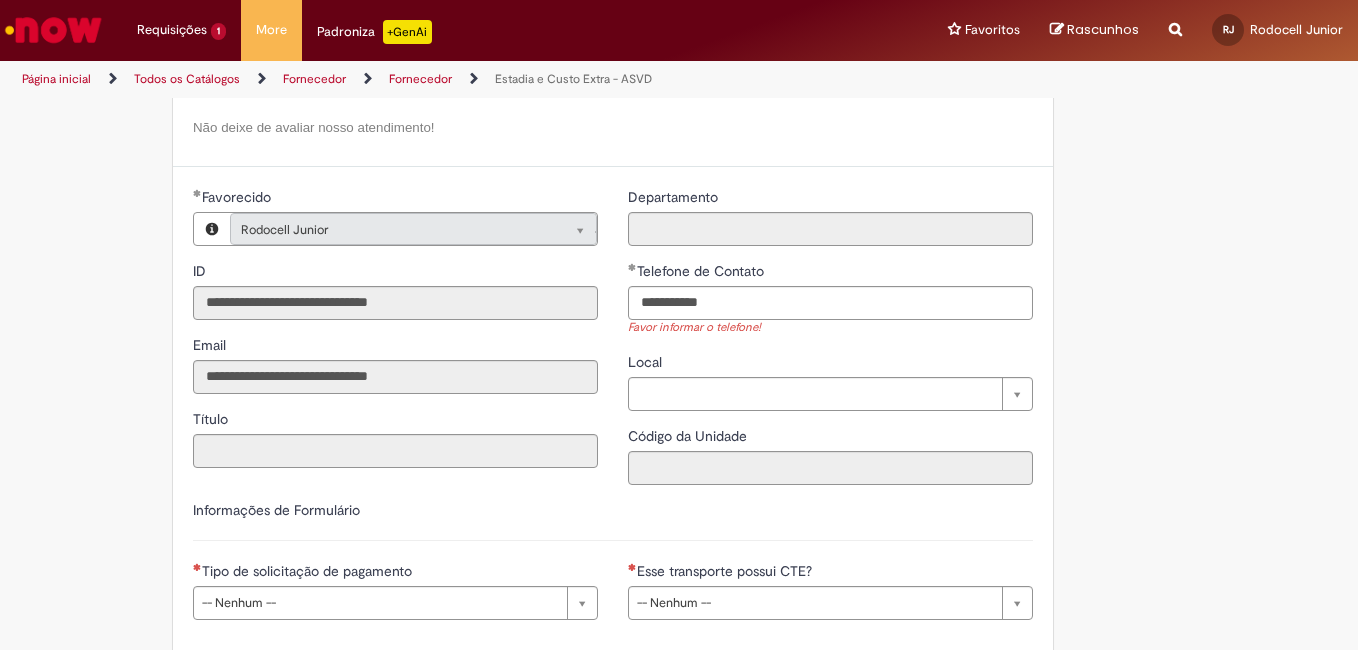 click on "ATENÇÃO :  Oferta destinada somente para  Estadia Rodoviária   AS  com origem em alguma unidade  Ambev  e  destino  para um dos nossos  clientes .
Esta oferta é destinada para a solicitação da aprovação e execução dos pagamentos relacionados a eventuais casos de Estadia e Custo Extra no momento da entrega do pedido nos clientes Ambev.
INSTRUÇÕES:
- No campo "CTE - anexar o arquivo XML"; anexar XML de  qualquer um  dos CTEs da planilha;
- Anexar 1 arquivo compactado com: Planilha padrão de Outros Custos + Planilha Padrão Cálculo Estadia (se aplicável) + Evidências (se necessário).
- No campo “Valor solicitado”, adicionar o valor TOTAL da planilha de outros custos. Ou seja, o valor apurado para cobrir os custos de todas as ocorrências preenchidas.
- Caso o arquivo compactado exceda o limite do botão "Planilha Padrão", enviar por meio do botão "Adicionar anexos", ao final da página.
Não deixe de avaliar nosso atendimento!" at bounding box center (613, -93) 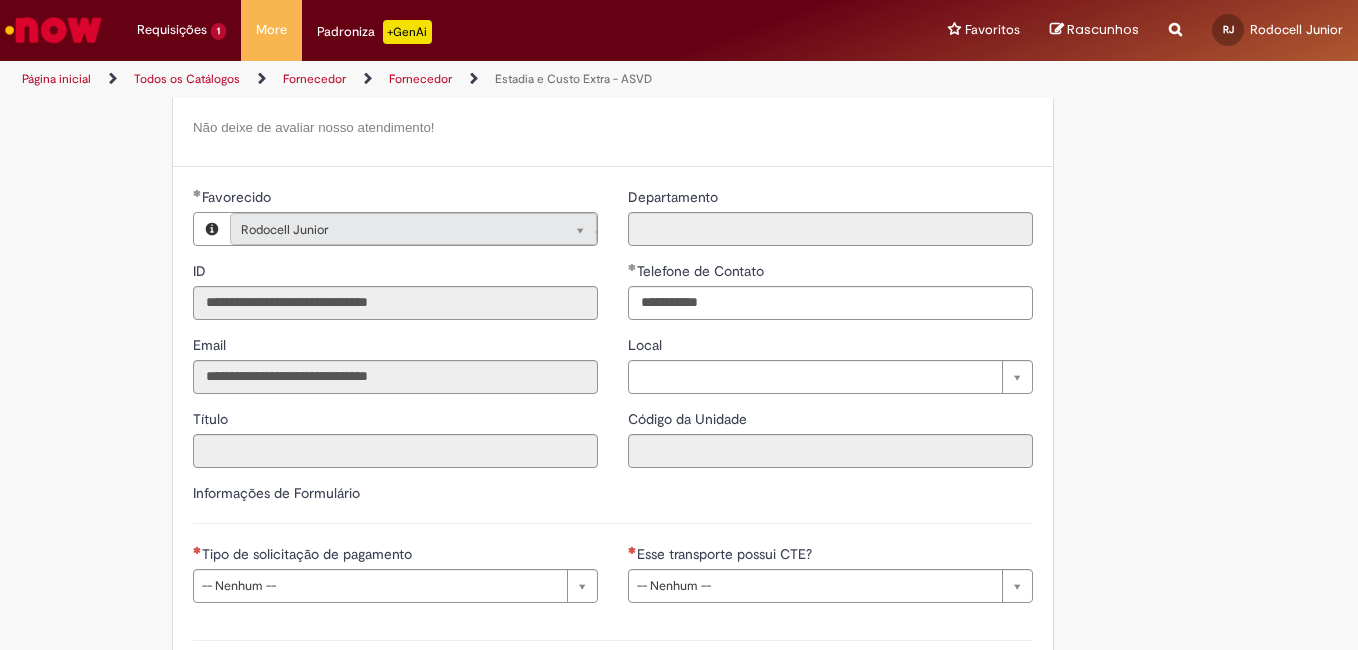 type on "**********" 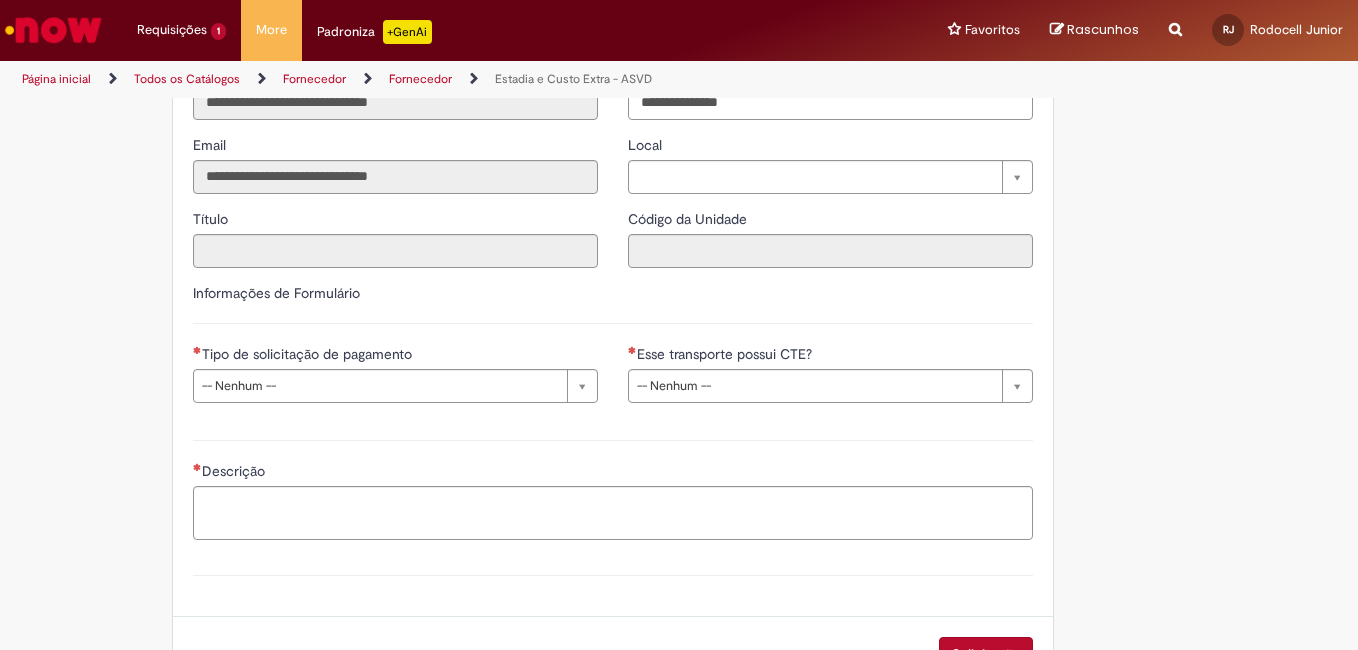 scroll, scrollTop: 898, scrollLeft: 0, axis: vertical 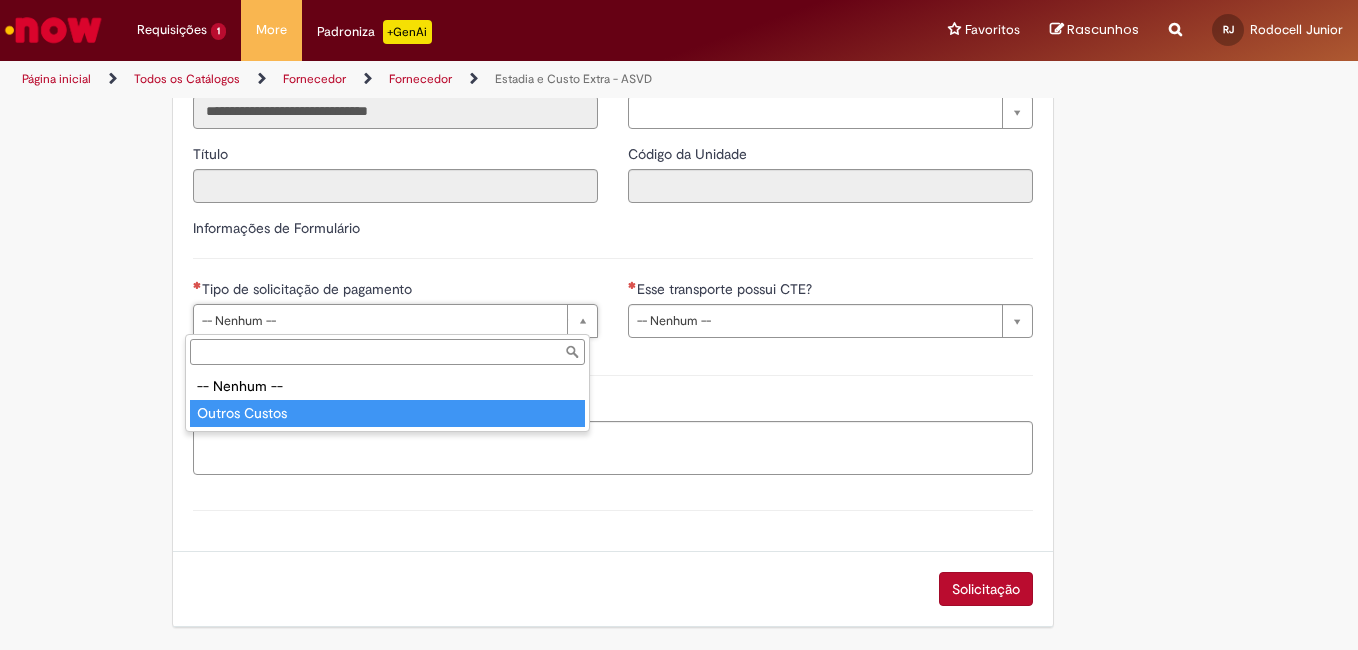 type on "**********" 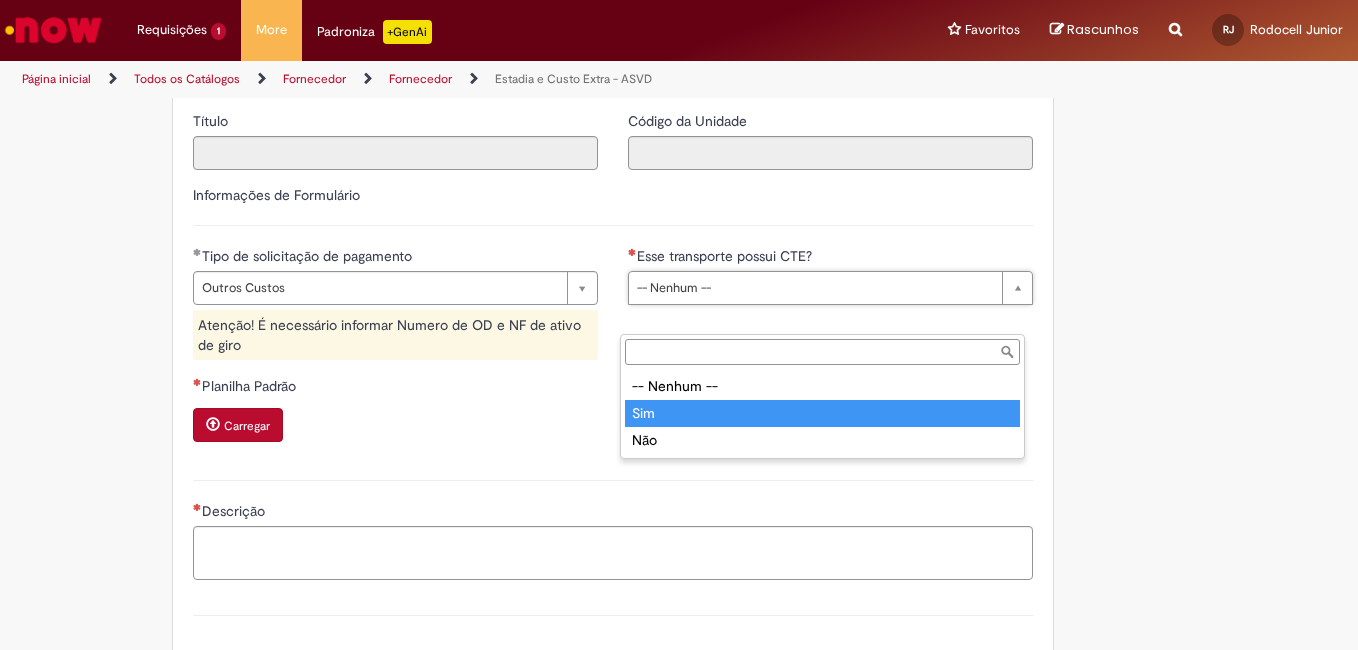 type on "***" 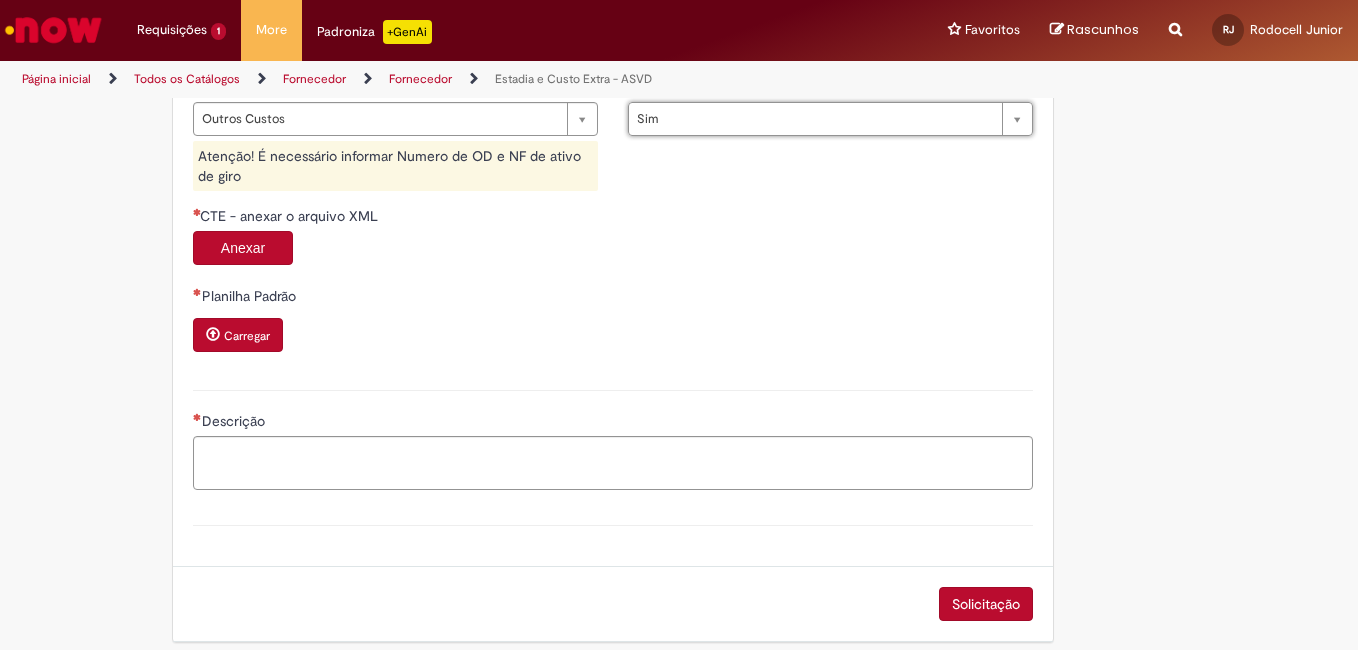 scroll, scrollTop: 1098, scrollLeft: 0, axis: vertical 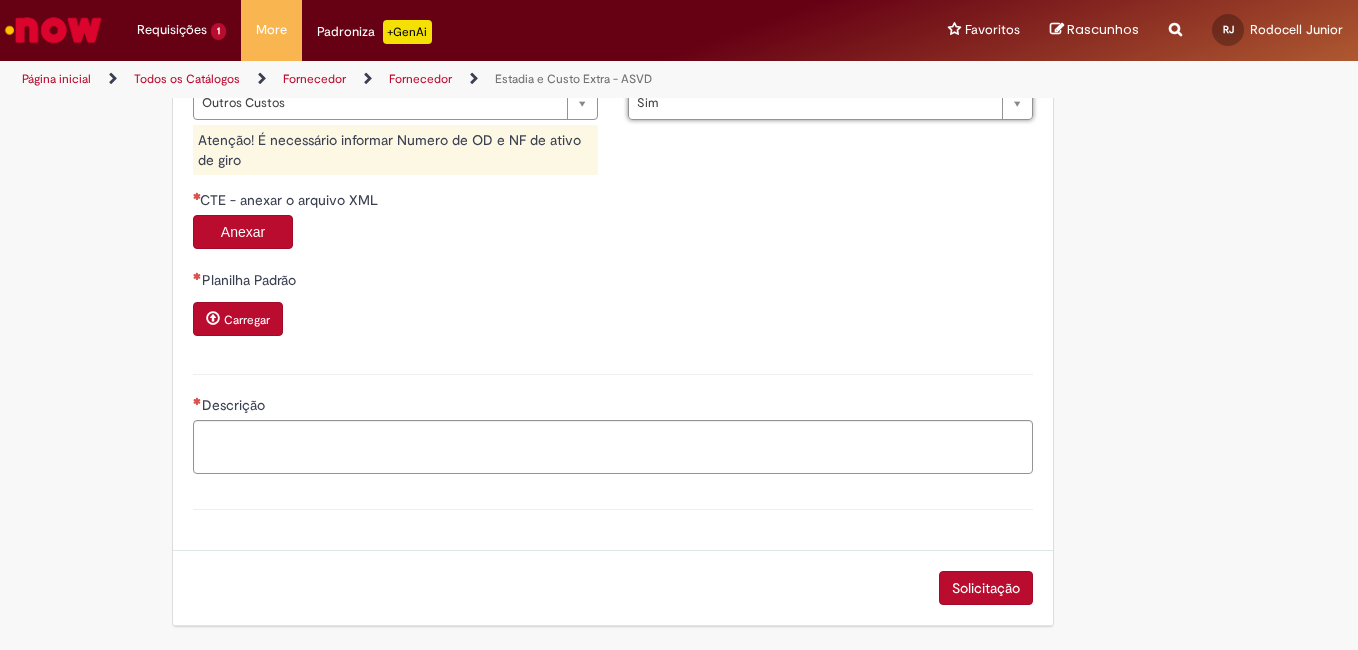 click on "Carregar" at bounding box center [238, 319] 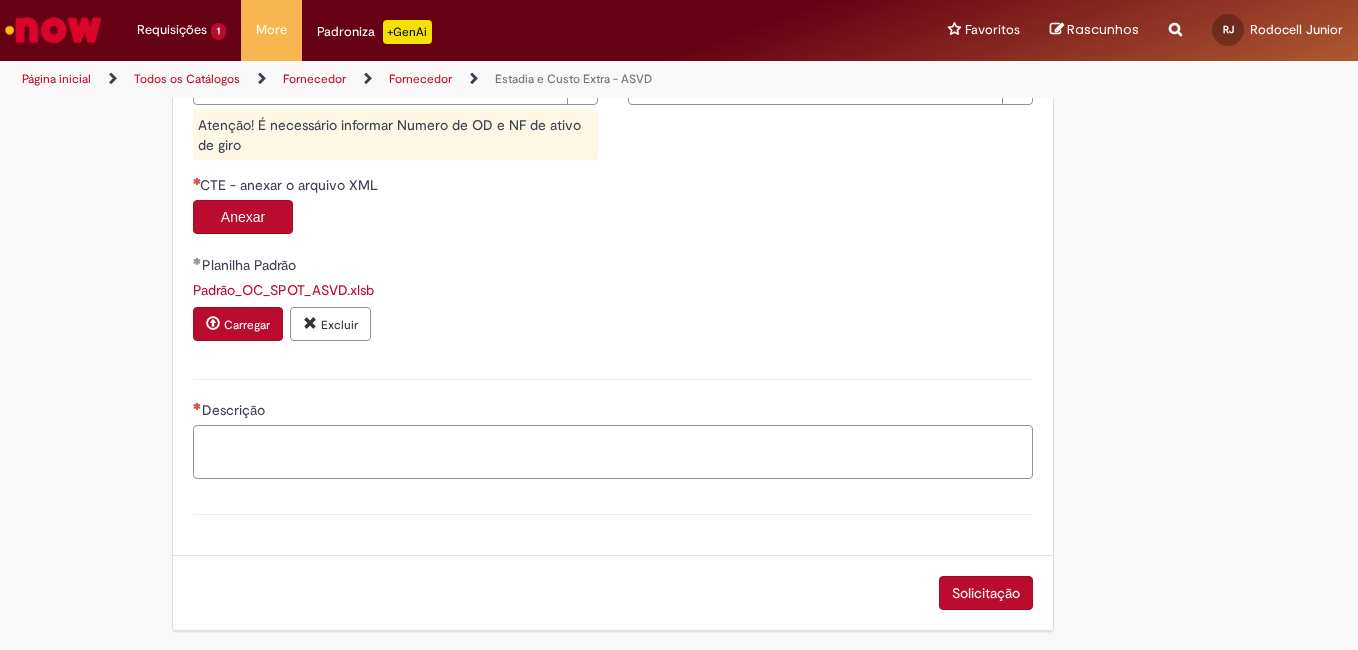 click on "Descrição" at bounding box center (613, 452) 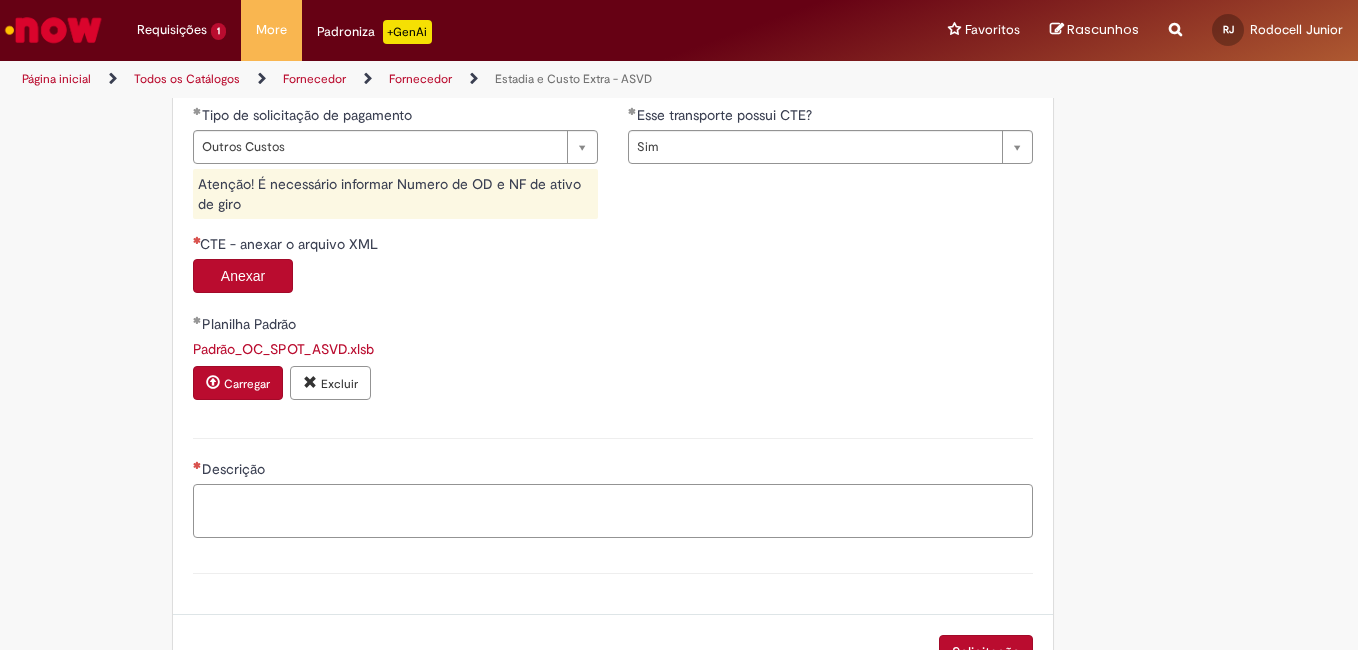 scroll, scrollTop: 1136, scrollLeft: 0, axis: vertical 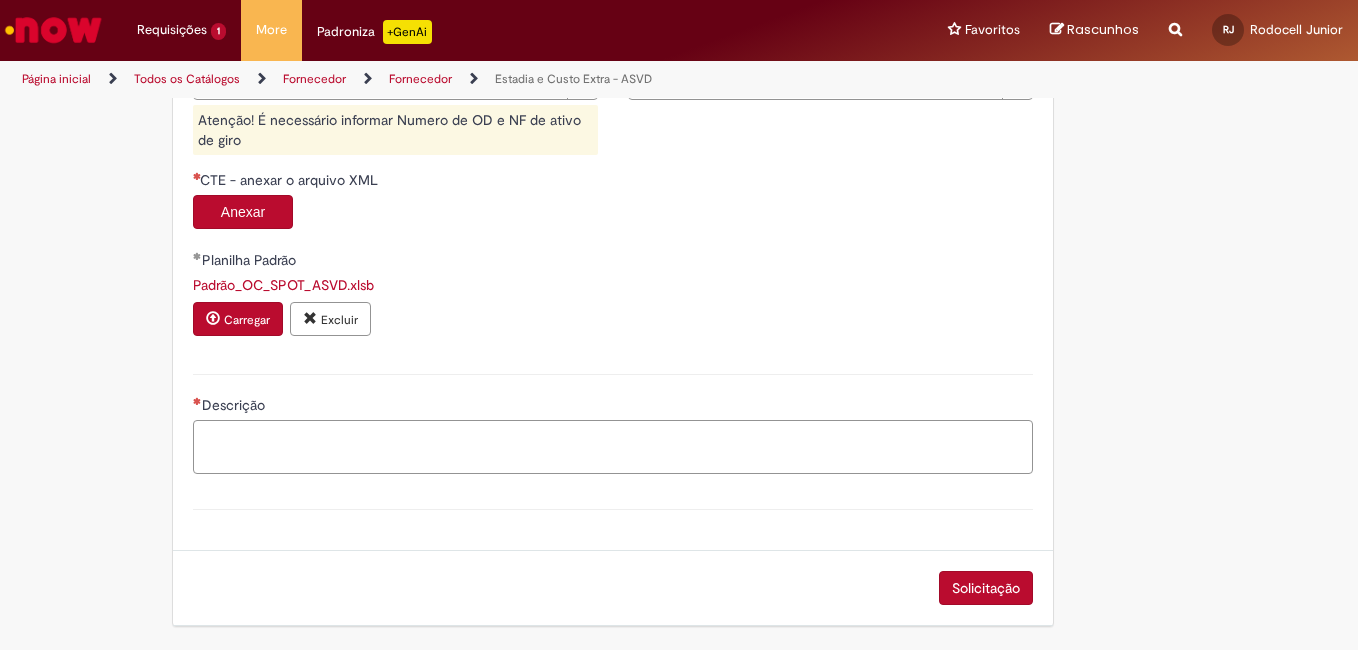 click on "Descrição" at bounding box center (613, 447) 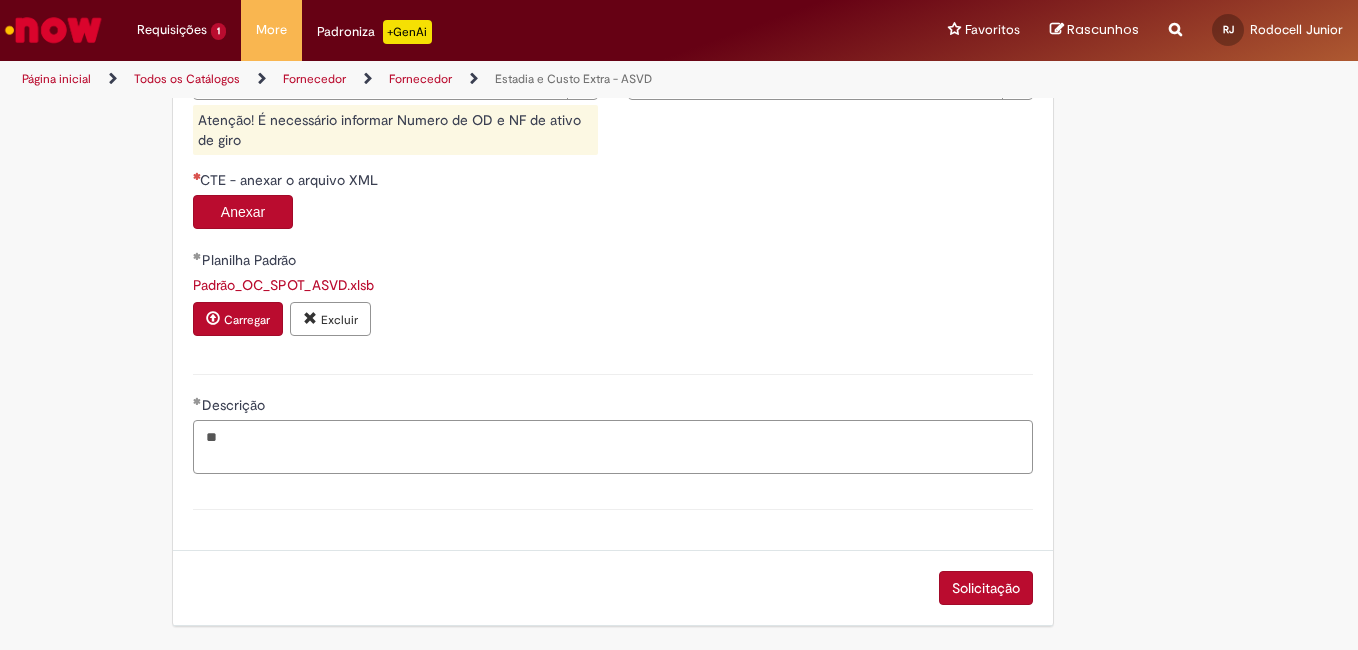 type on "*" 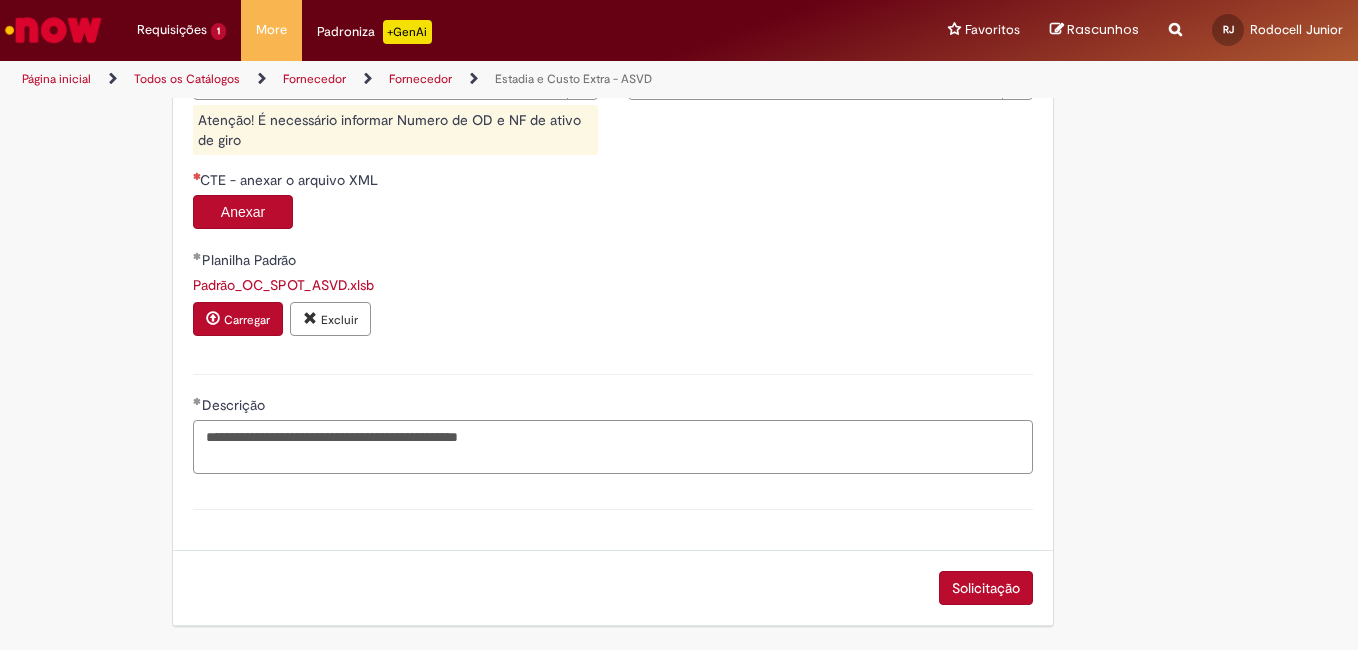 type on "**********" 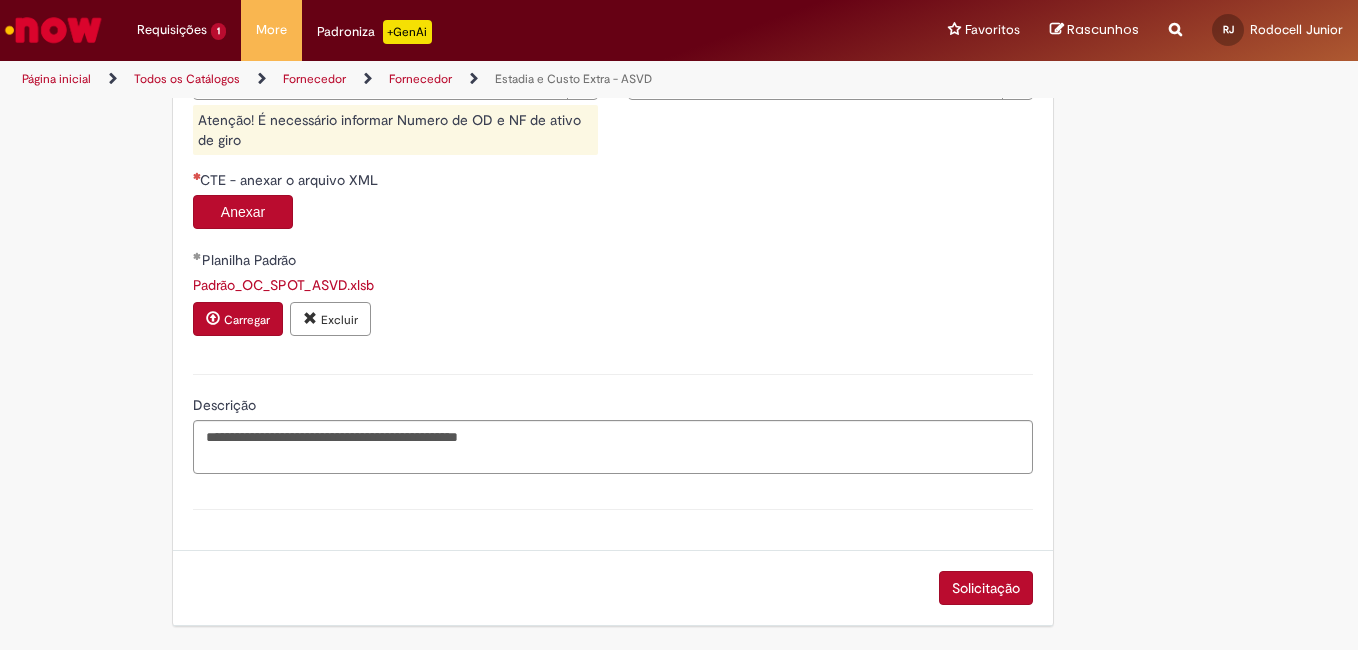click on "Anexar" at bounding box center (243, 212) 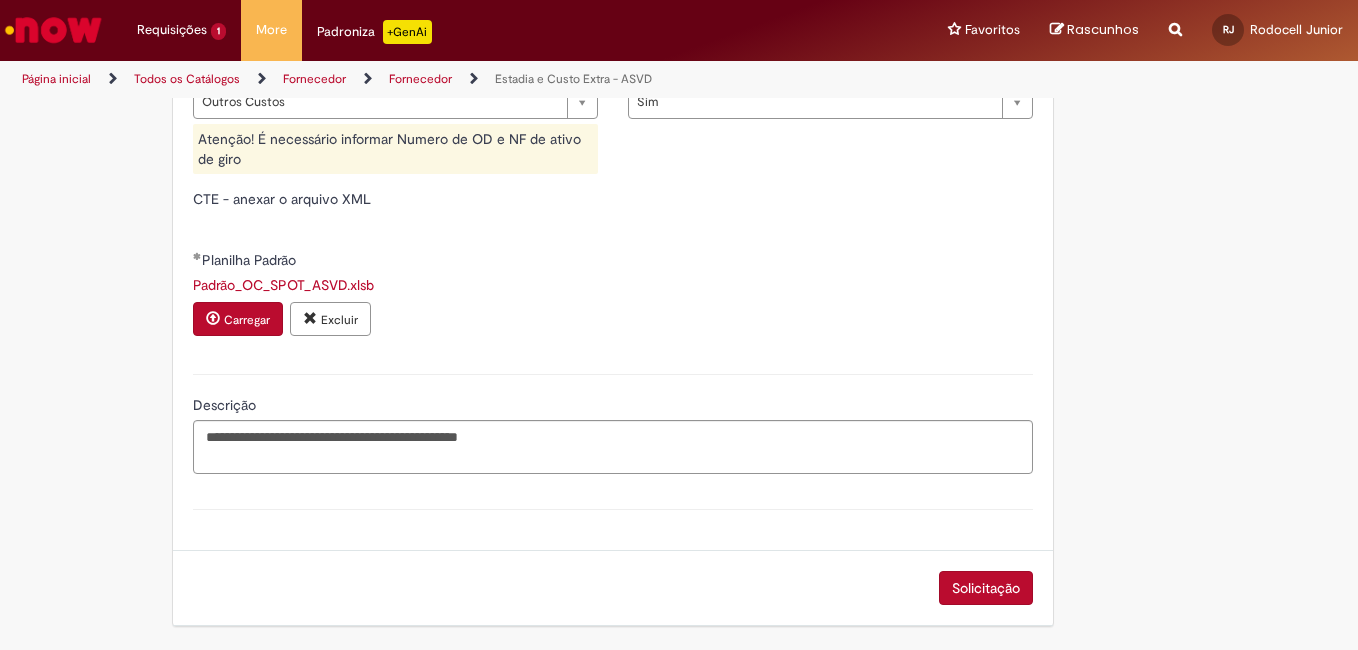 type on "***" 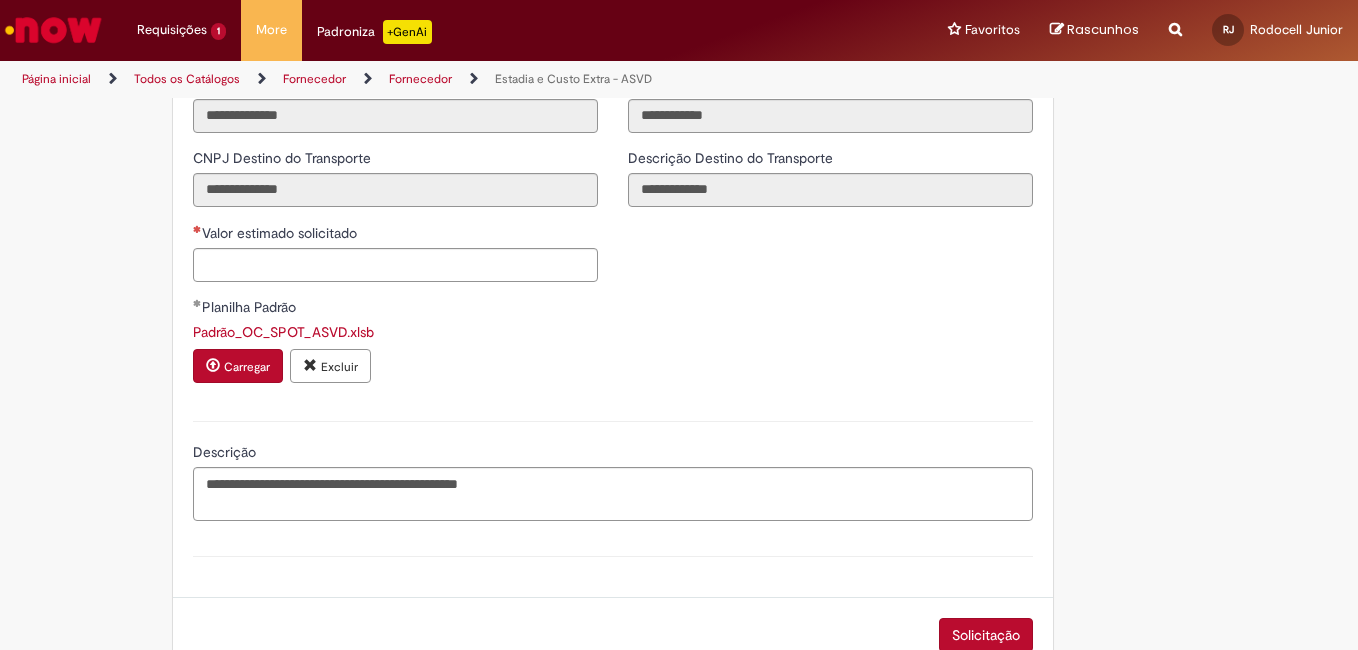 scroll, scrollTop: 1736, scrollLeft: 0, axis: vertical 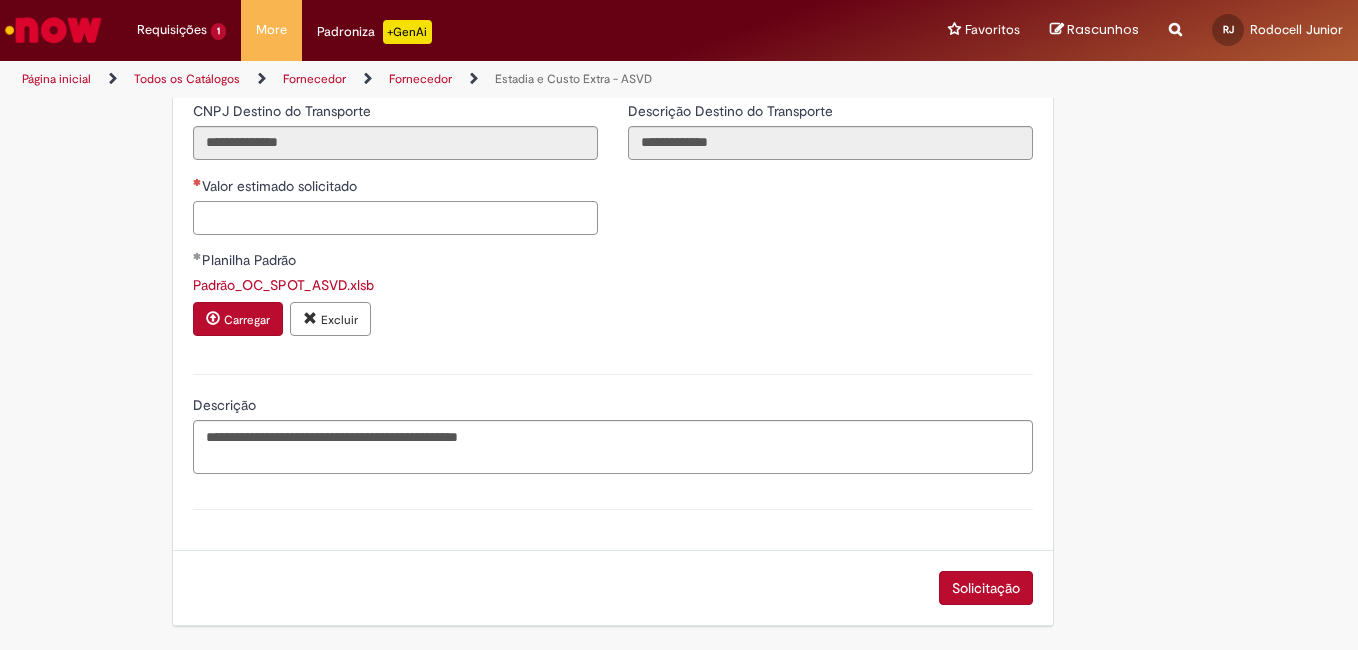 click on "Valor estimado solicitado" at bounding box center [395, 218] 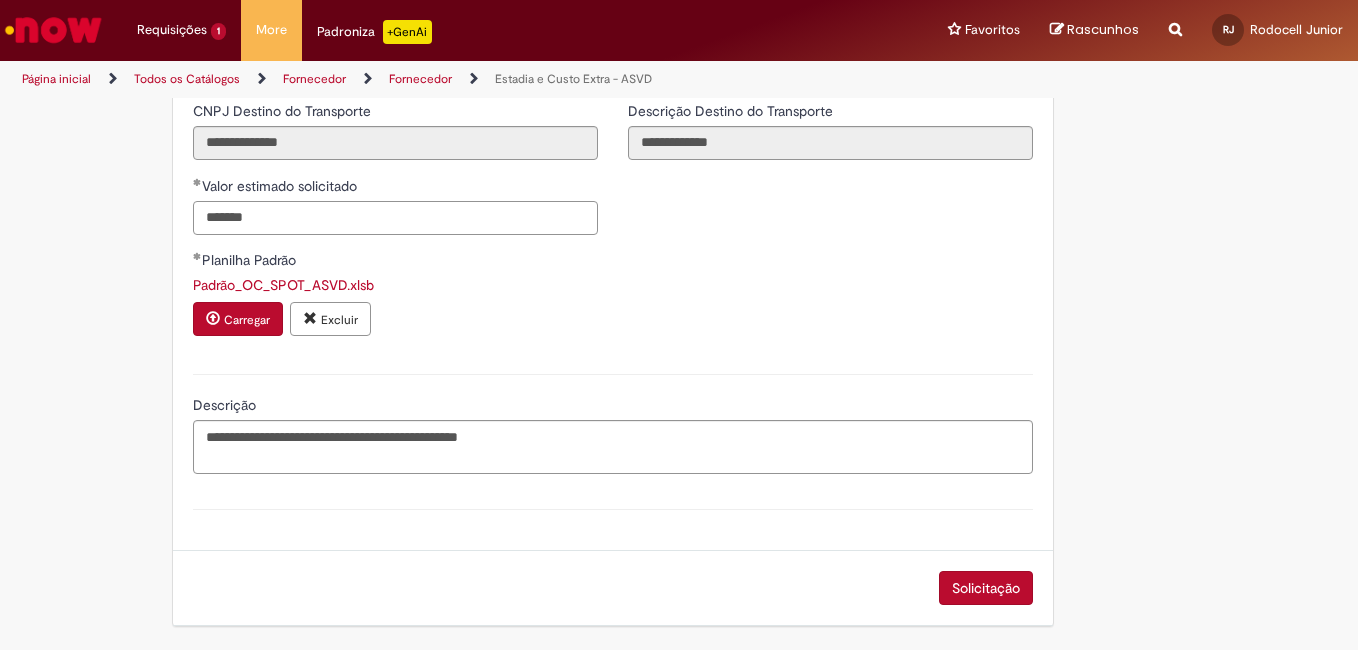 drag, startPoint x: 404, startPoint y: 256, endPoint x: 418, endPoint y: 273, distance: 22.022715 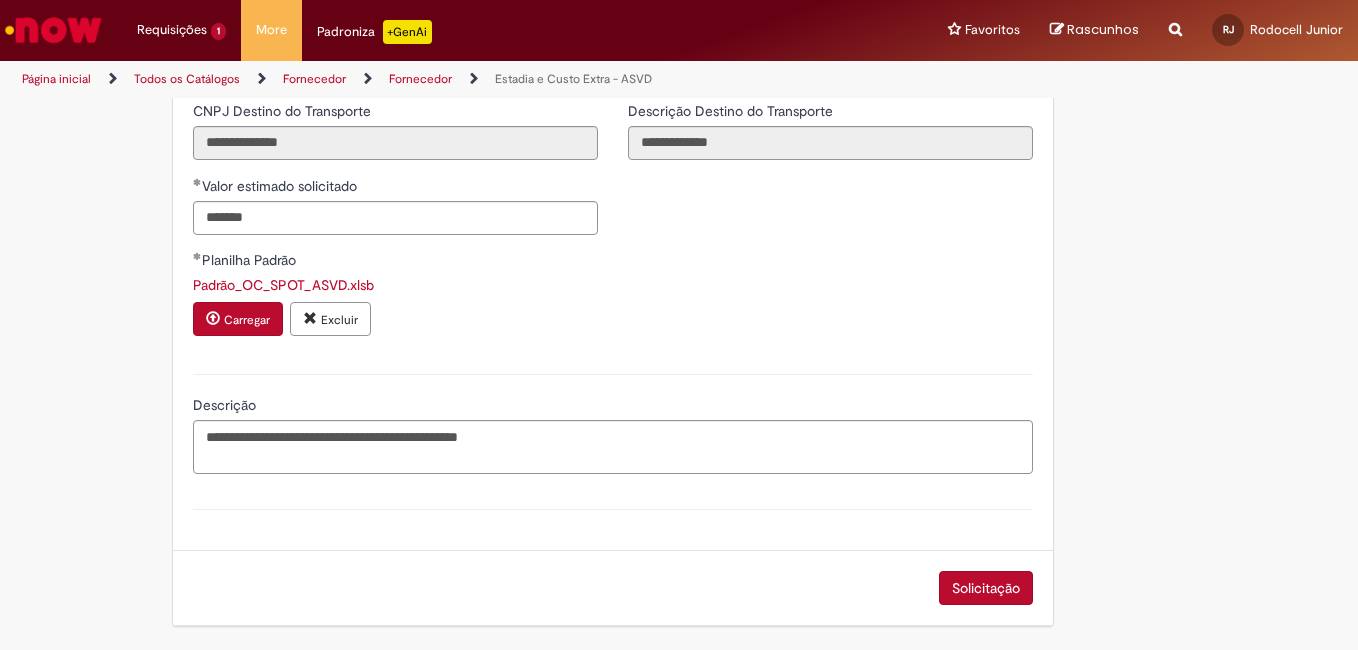 type on "**********" 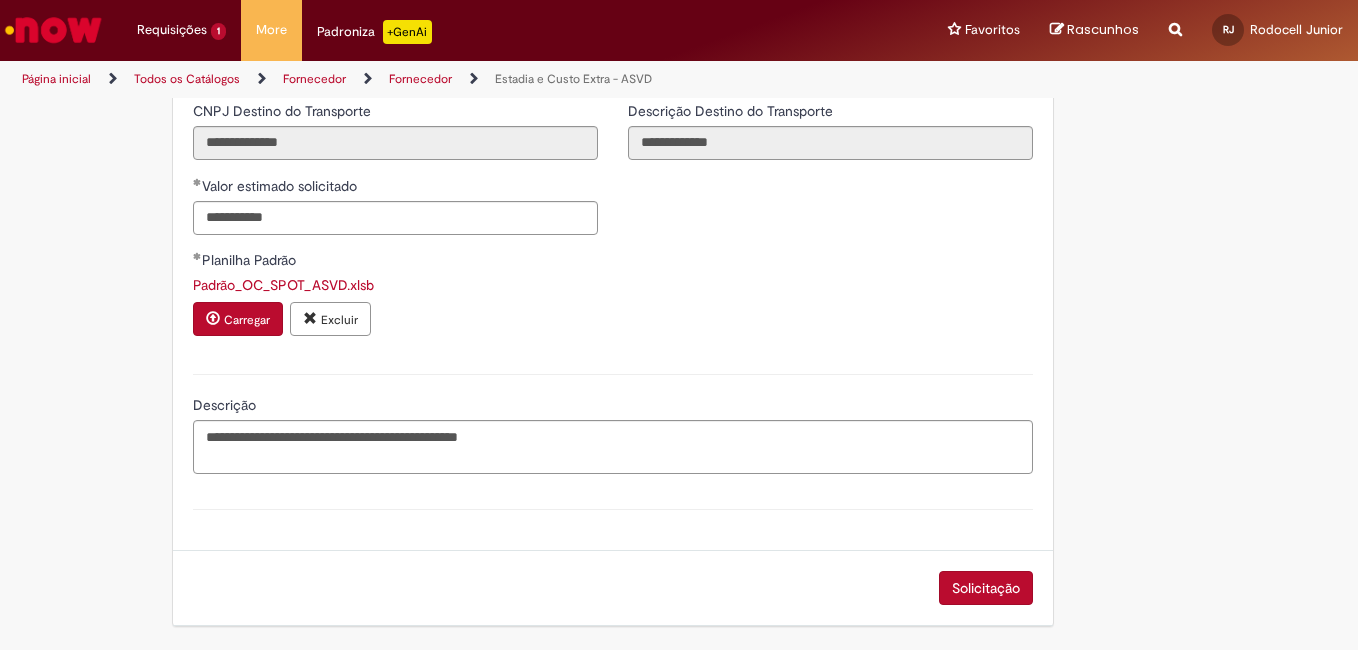 click on "Planilha Padrão" at bounding box center [613, 262] 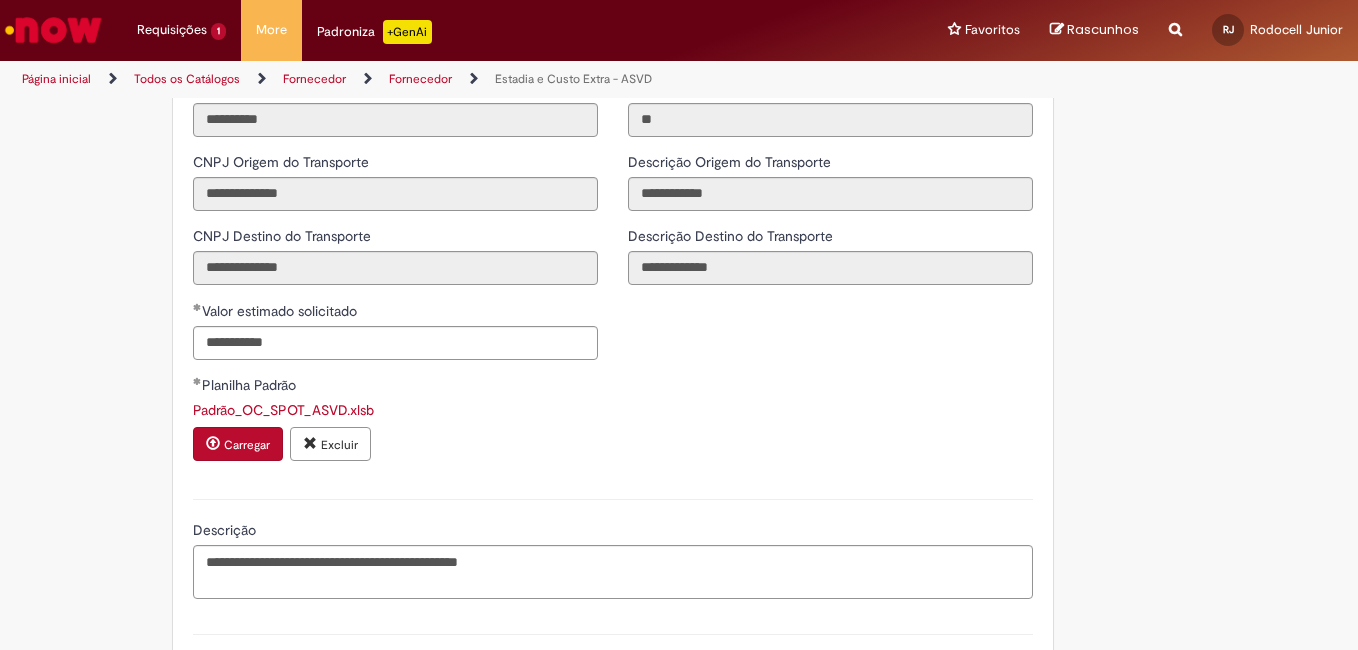 scroll, scrollTop: 1769, scrollLeft: 0, axis: vertical 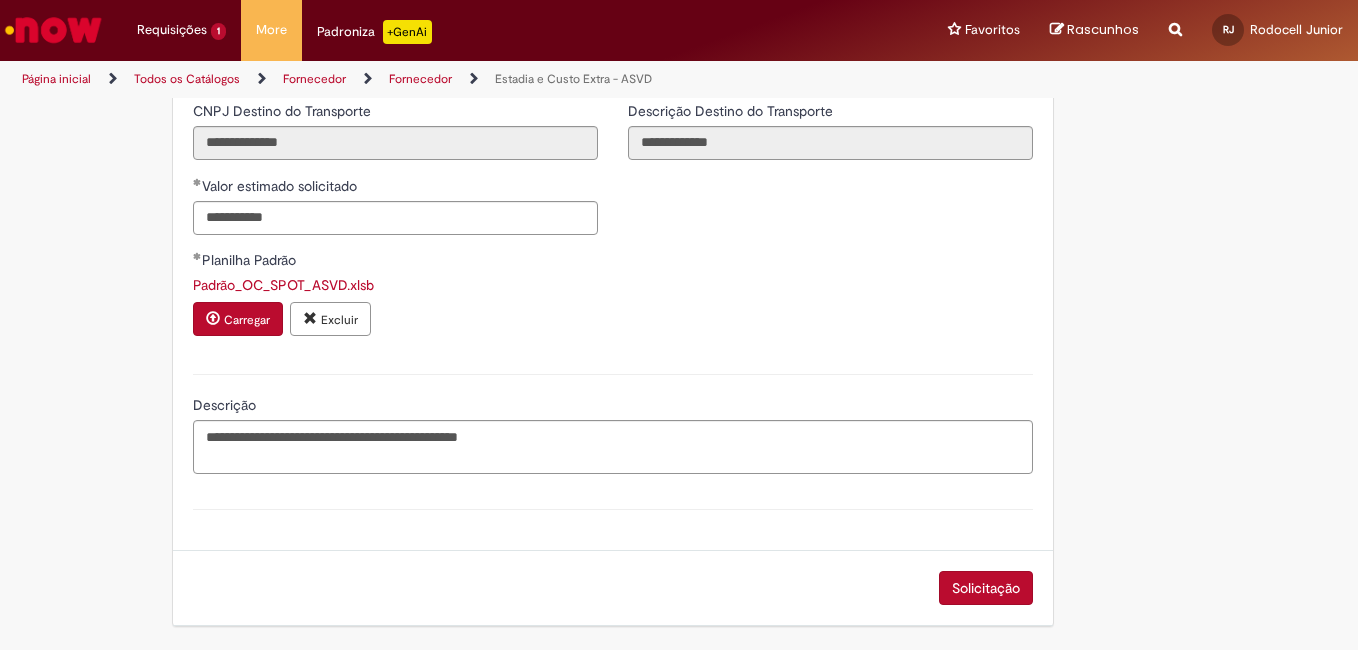 click on "Solicitação" at bounding box center (986, 588) 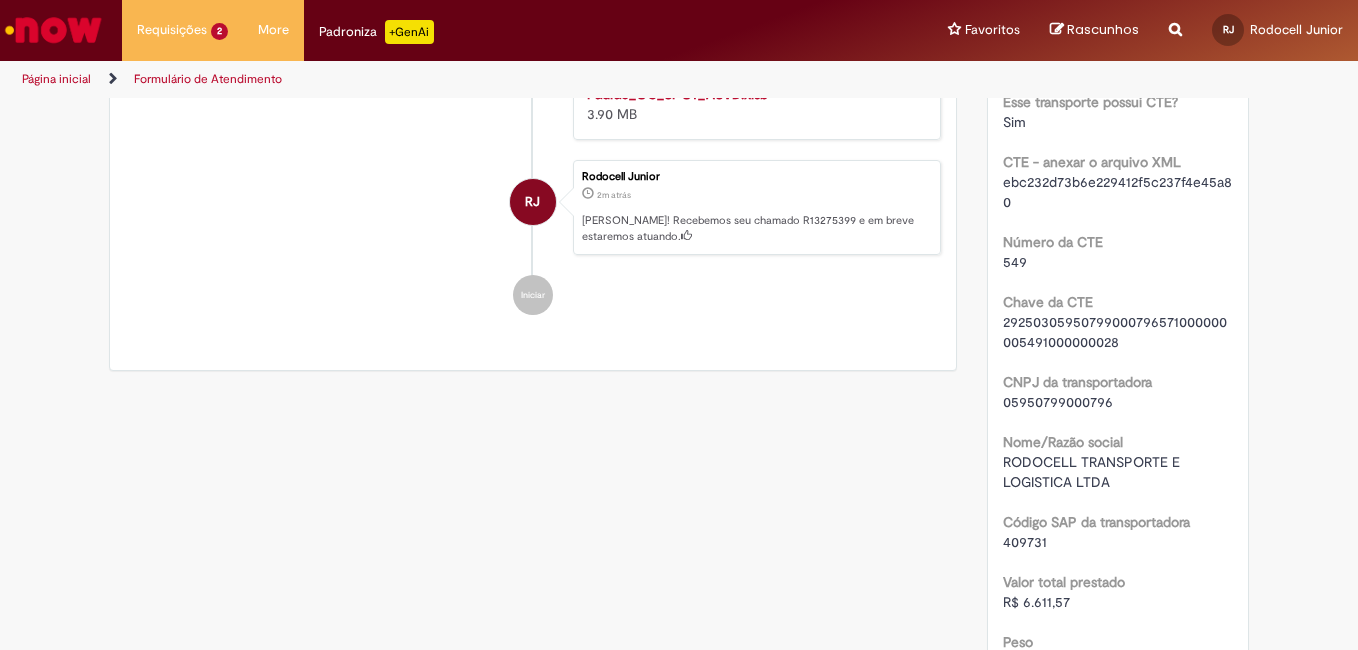 scroll, scrollTop: 0, scrollLeft: 0, axis: both 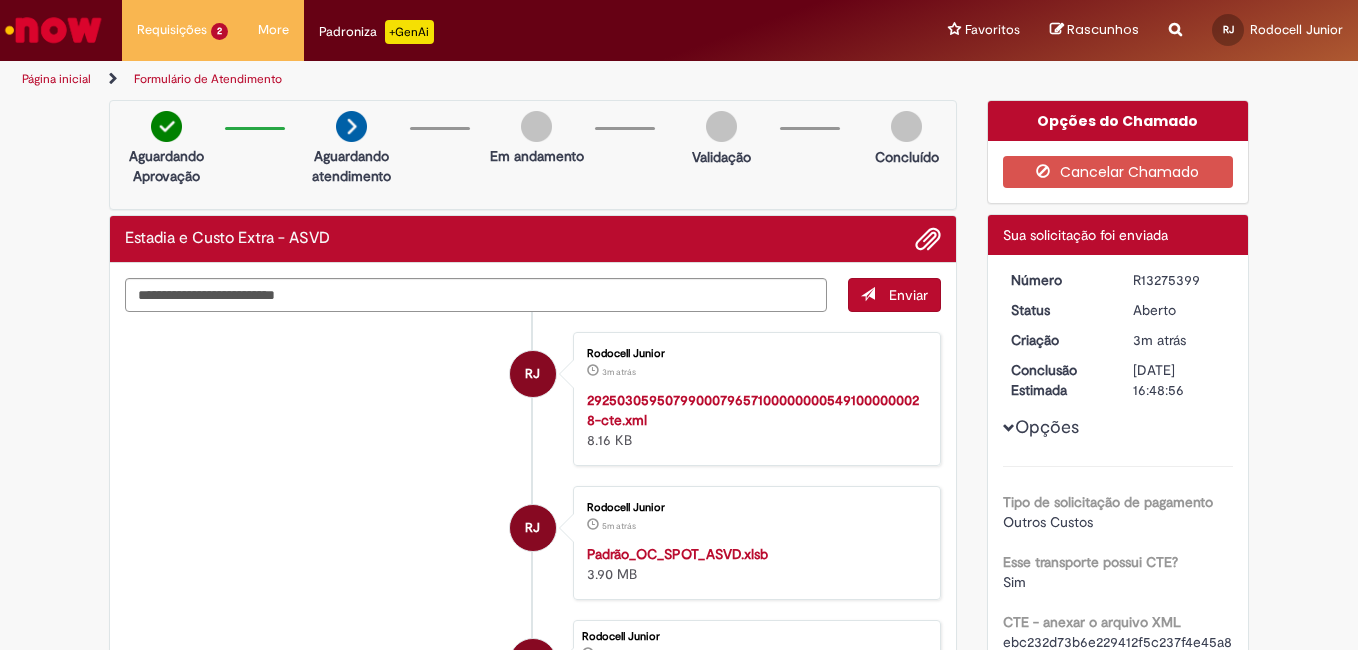 drag, startPoint x: 1202, startPoint y: 288, endPoint x: 1129, endPoint y: 287, distance: 73.00685 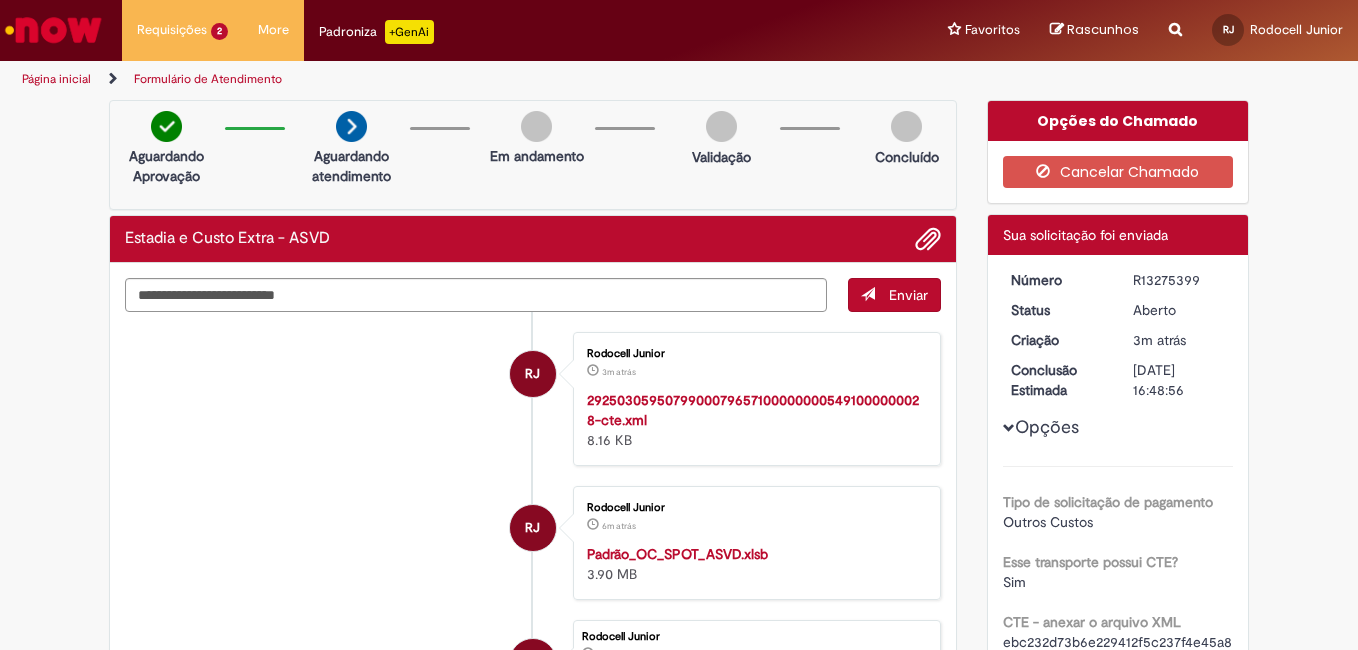 click on "Verificar Código de Barras
Aguardando Aprovação
Aguardando atendimento
Em andamento
Validação
Concluído
Estadia e Custo Extra - ASVD
Enviar
[GEOGRAPHIC_DATA]
Rodocell Junior
3m atrás 3 minutos atrás
29250305950799000796571000000005491000000028-cte.xml  8.16 KB
[GEOGRAPHIC_DATA]" at bounding box center [679, 1105] 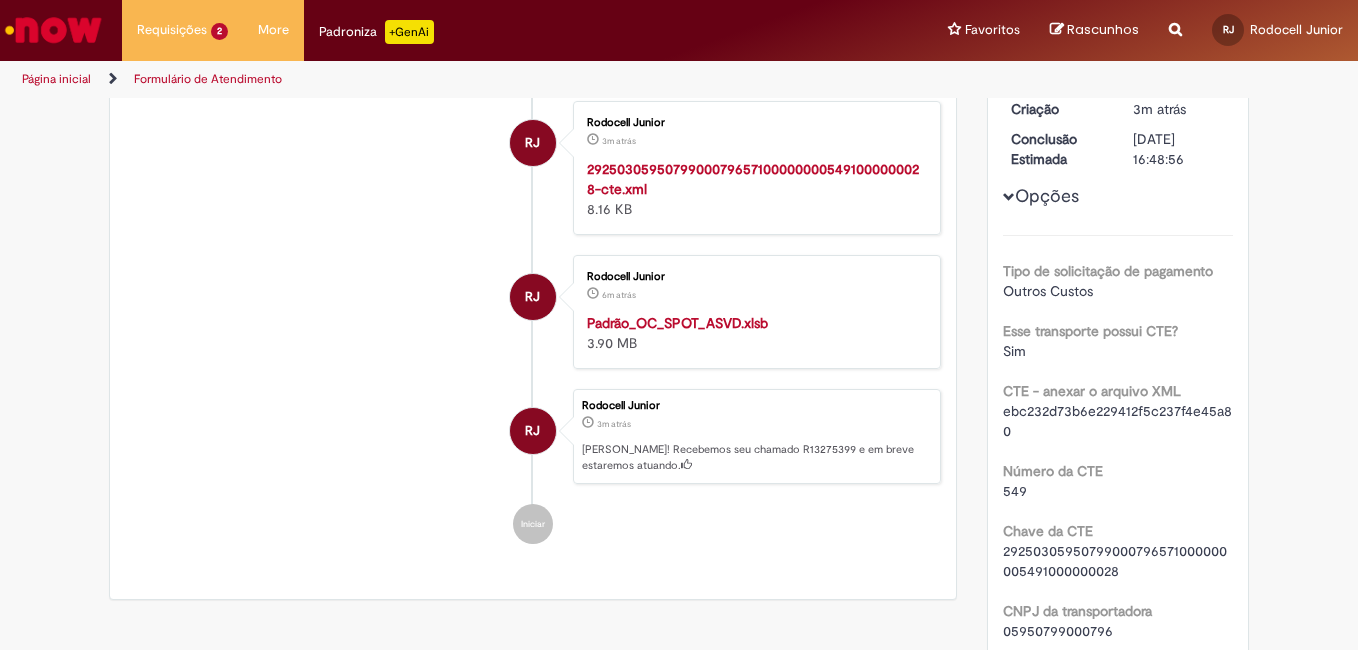 scroll, scrollTop: 0, scrollLeft: 0, axis: both 